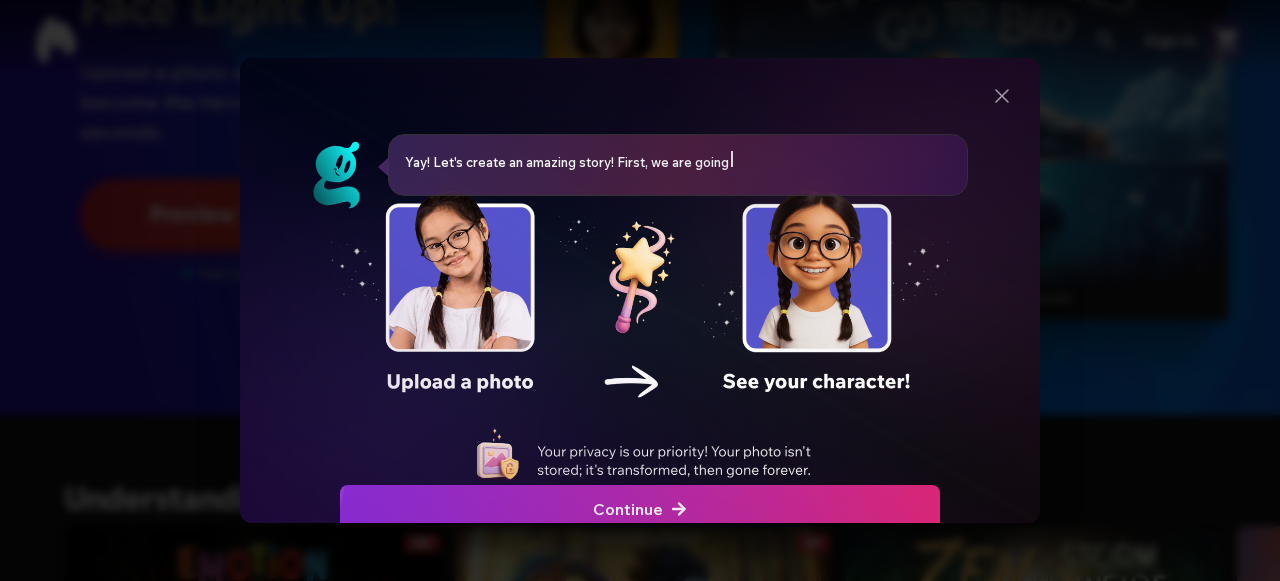 scroll, scrollTop: 0, scrollLeft: 0, axis: both 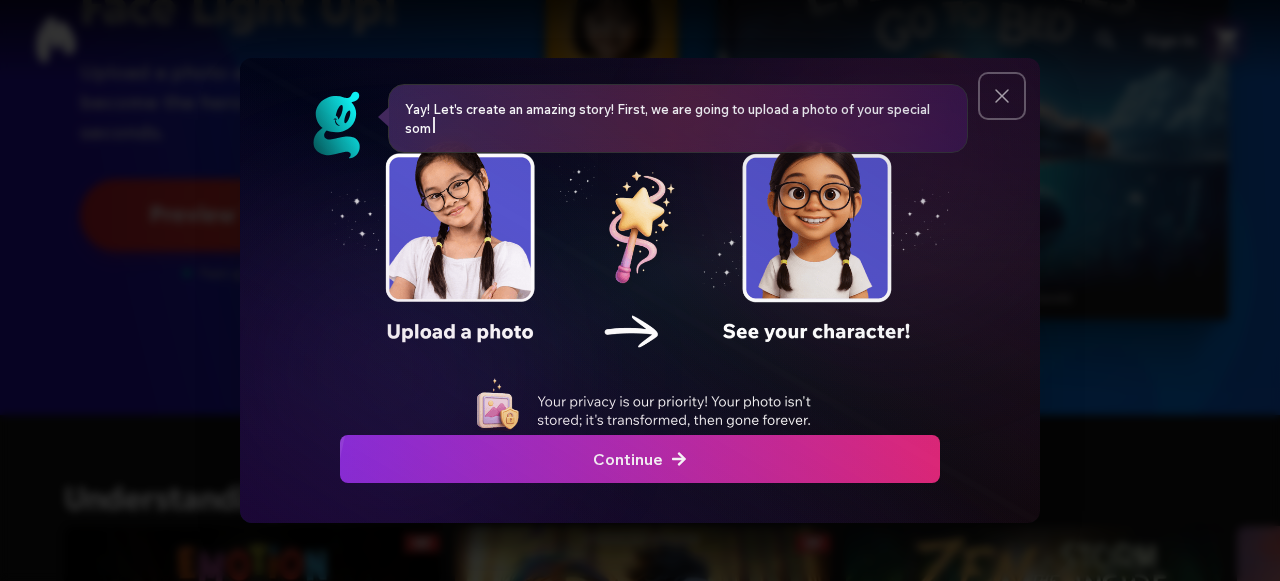 click 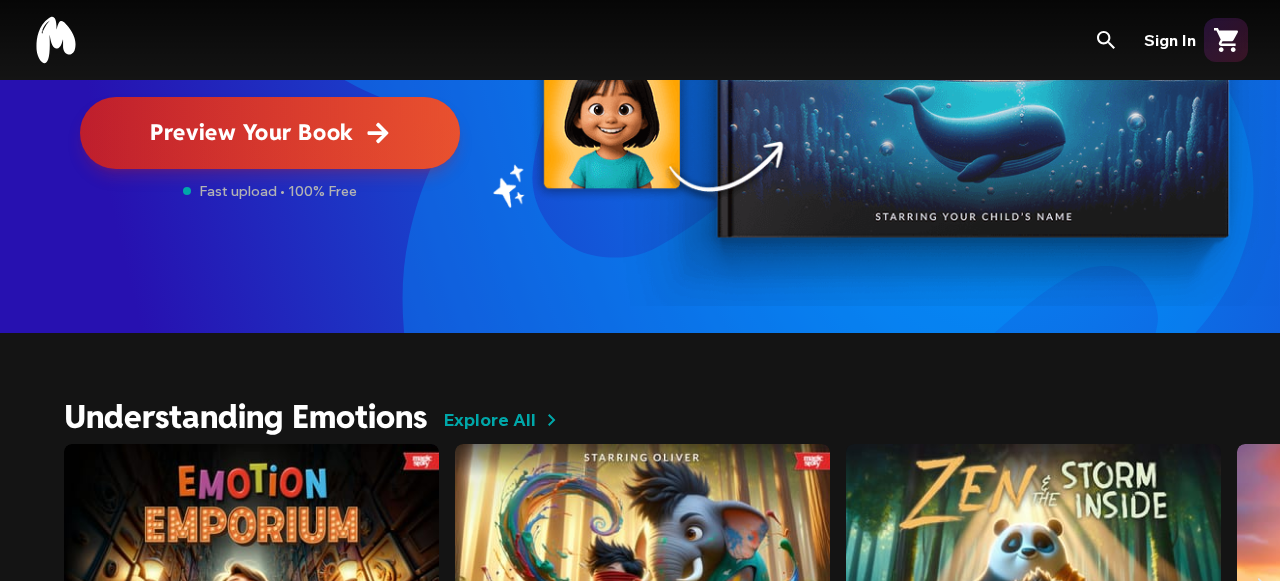 scroll, scrollTop: 454, scrollLeft: 0, axis: vertical 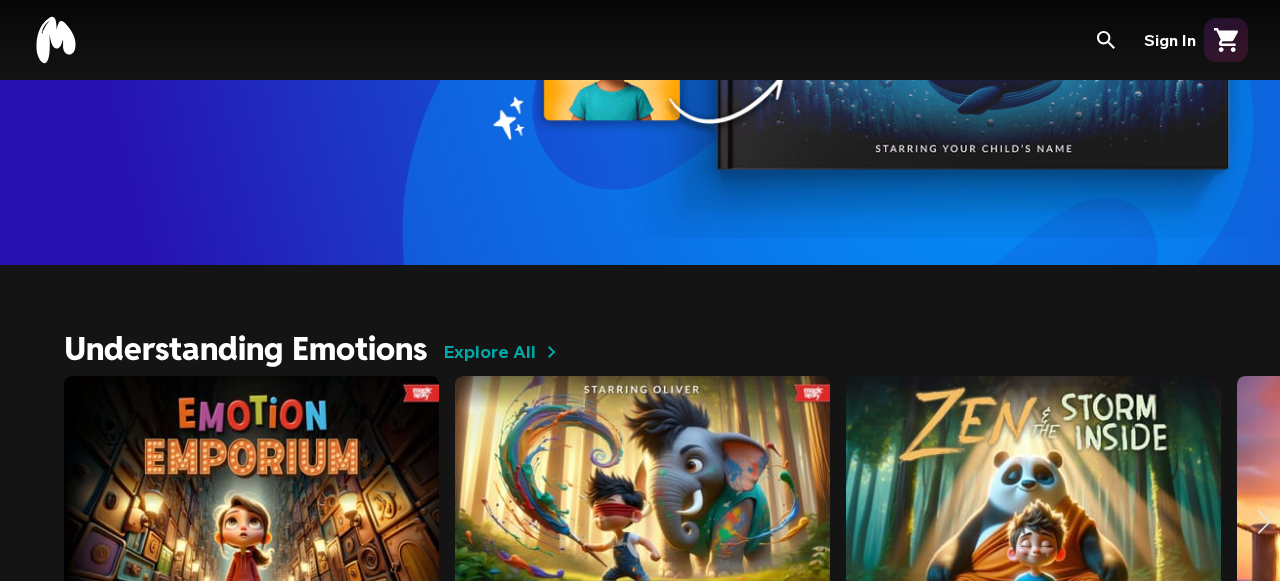 click at bounding box center (251, 522) 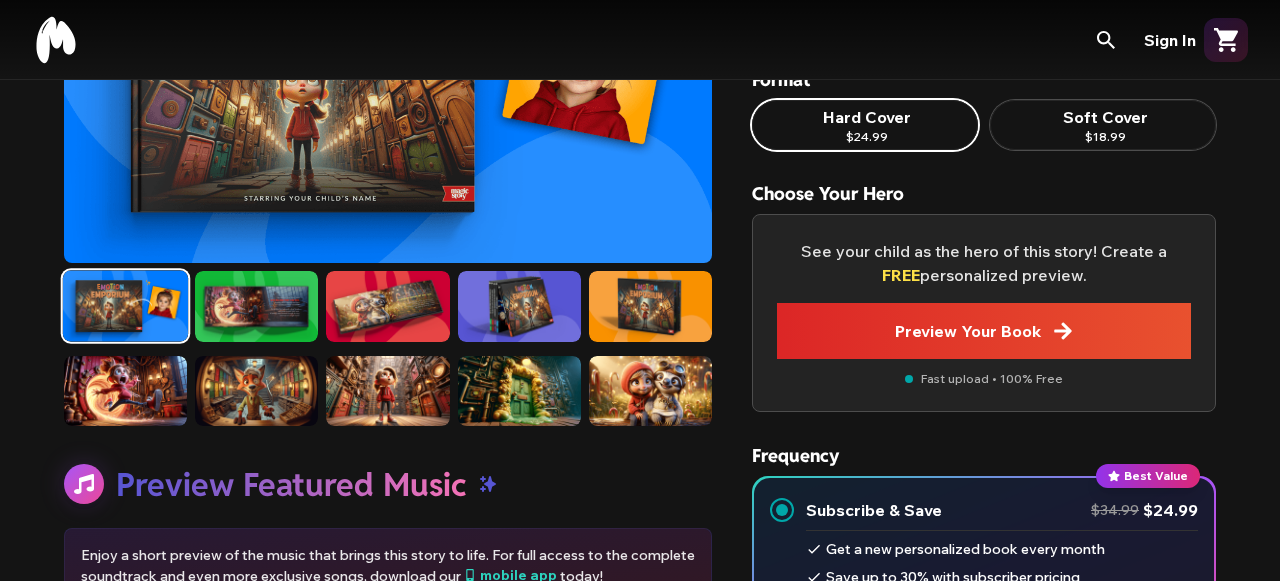 scroll, scrollTop: 336, scrollLeft: 0, axis: vertical 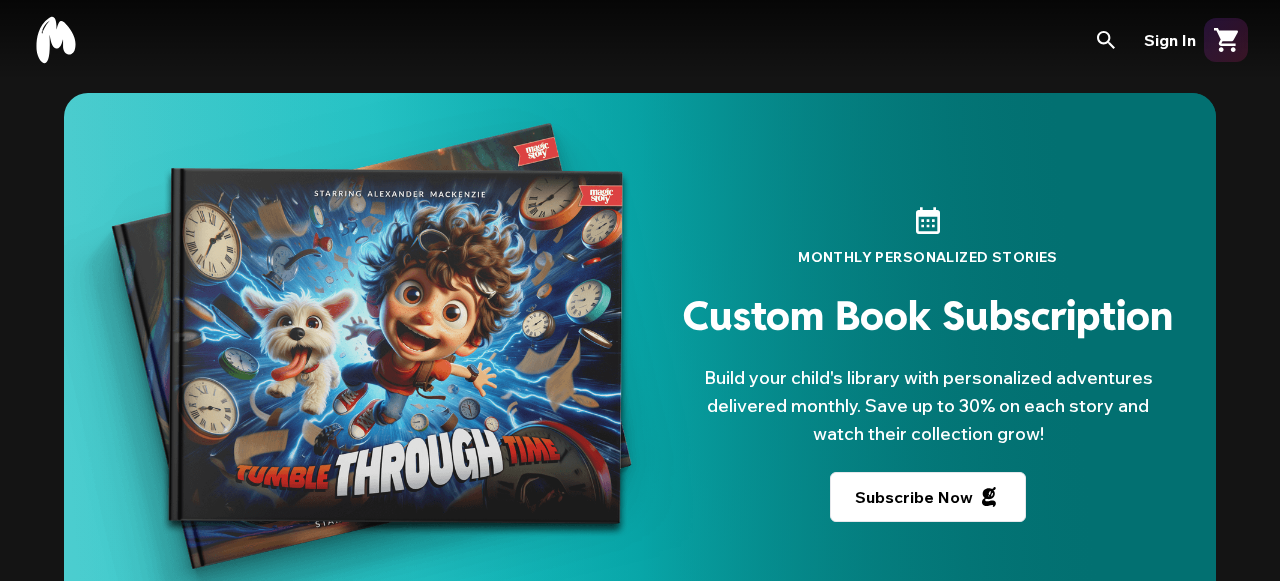 click on "Custom Book Subscription" at bounding box center [928, 316] 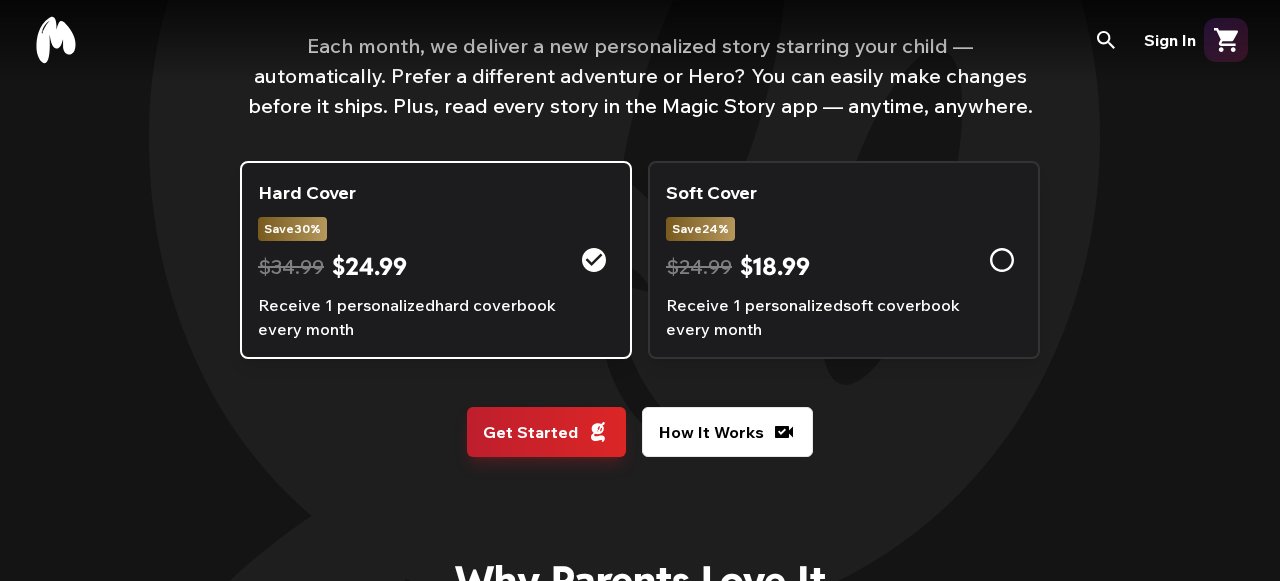 scroll, scrollTop: 213, scrollLeft: 0, axis: vertical 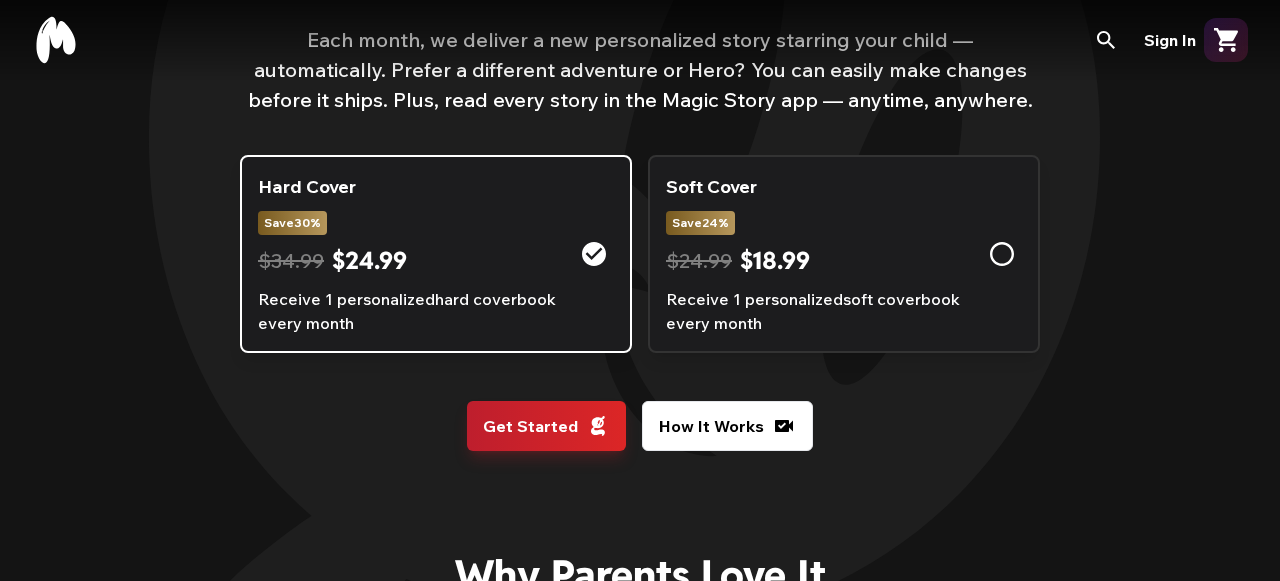 click on "Soft Cover Save  24 % $24.99 $18.99 Receive 1 personalized  soft cover  book every month" at bounding box center [824, 254] 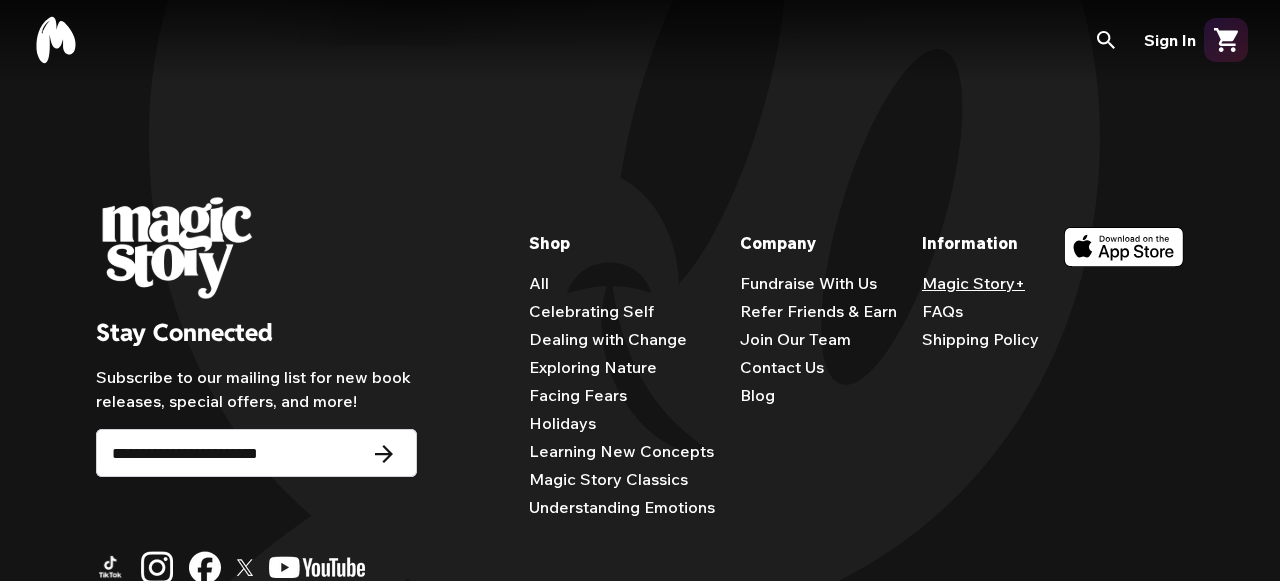 scroll, scrollTop: 3497, scrollLeft: 0, axis: vertical 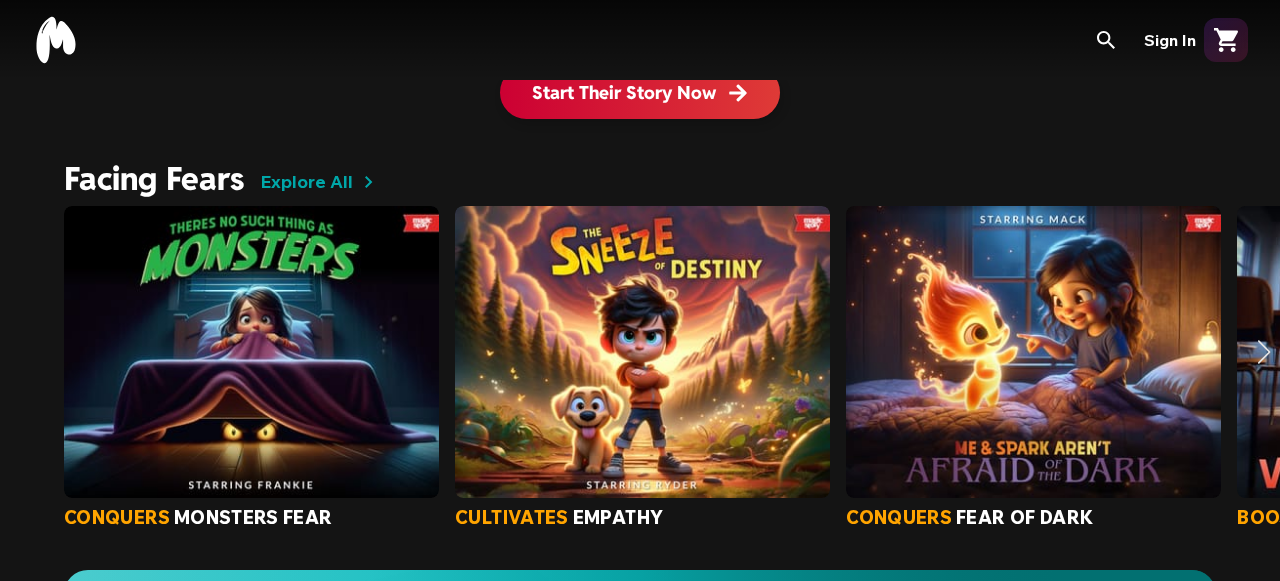 click at bounding box center (251, 352) 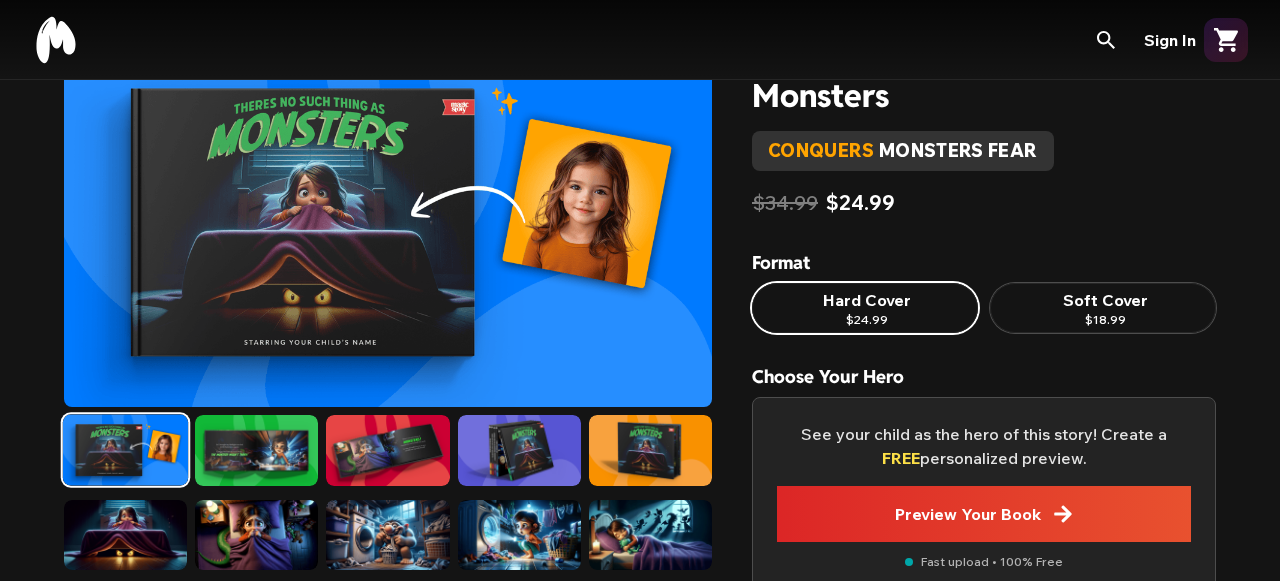 scroll, scrollTop: 102, scrollLeft: 0, axis: vertical 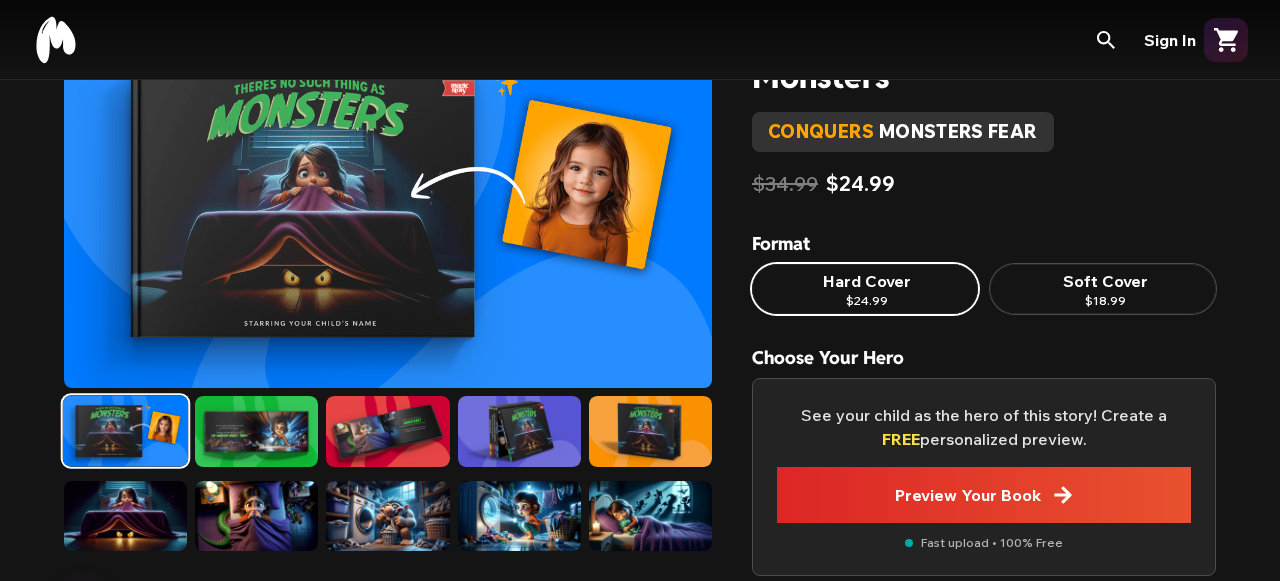 click on "Preview Your Book" at bounding box center [984, 495] 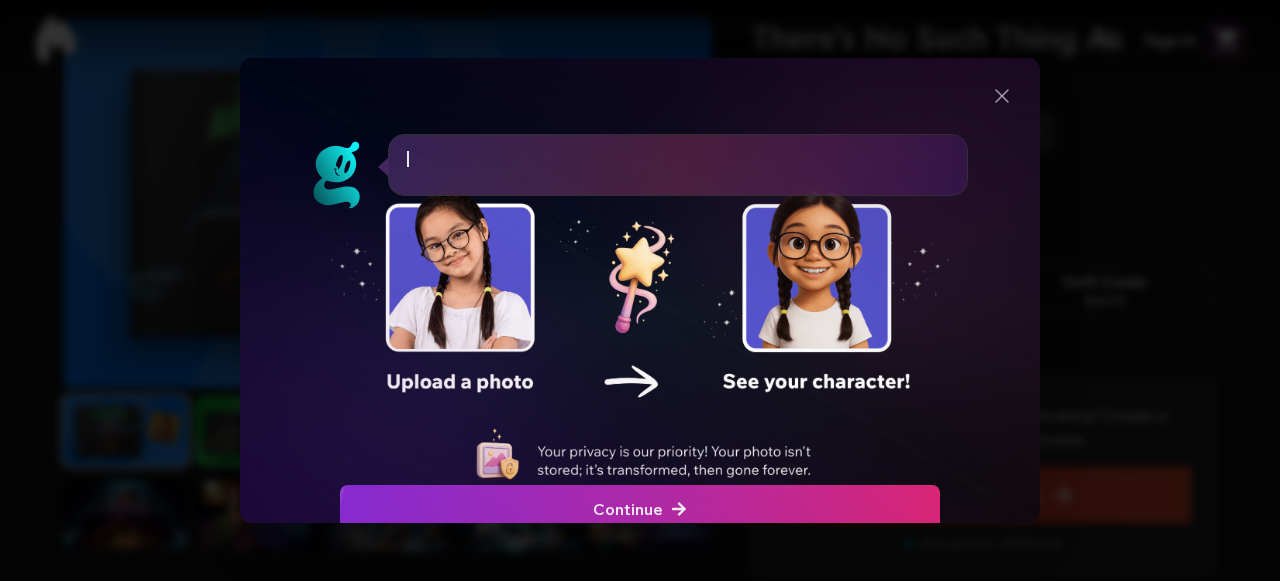 scroll, scrollTop: 0, scrollLeft: 0, axis: both 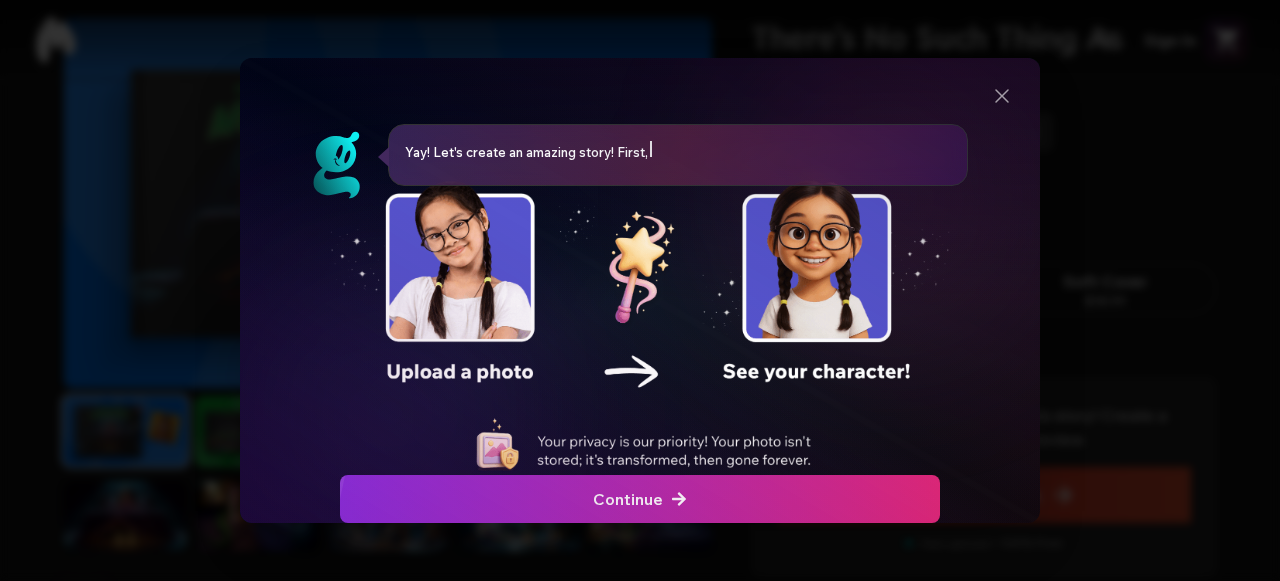 click at bounding box center [640, 499] 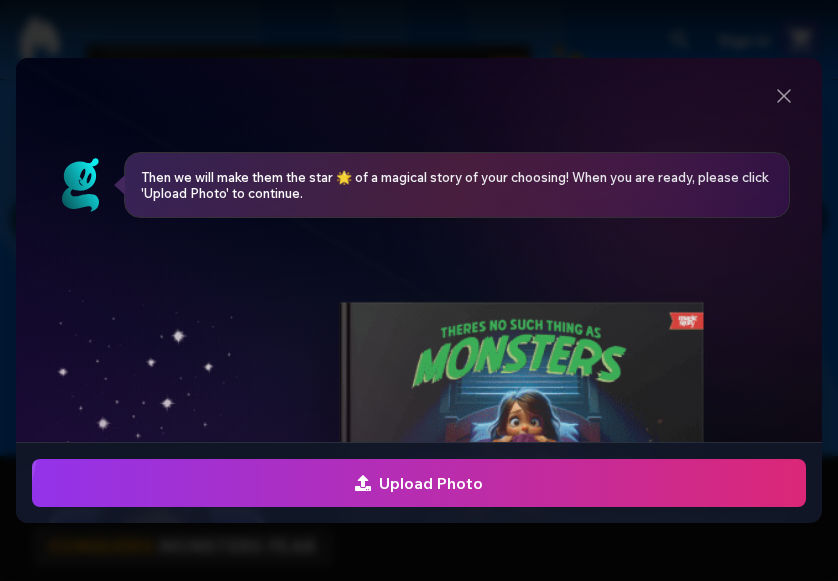 click at bounding box center (-1129, 483) 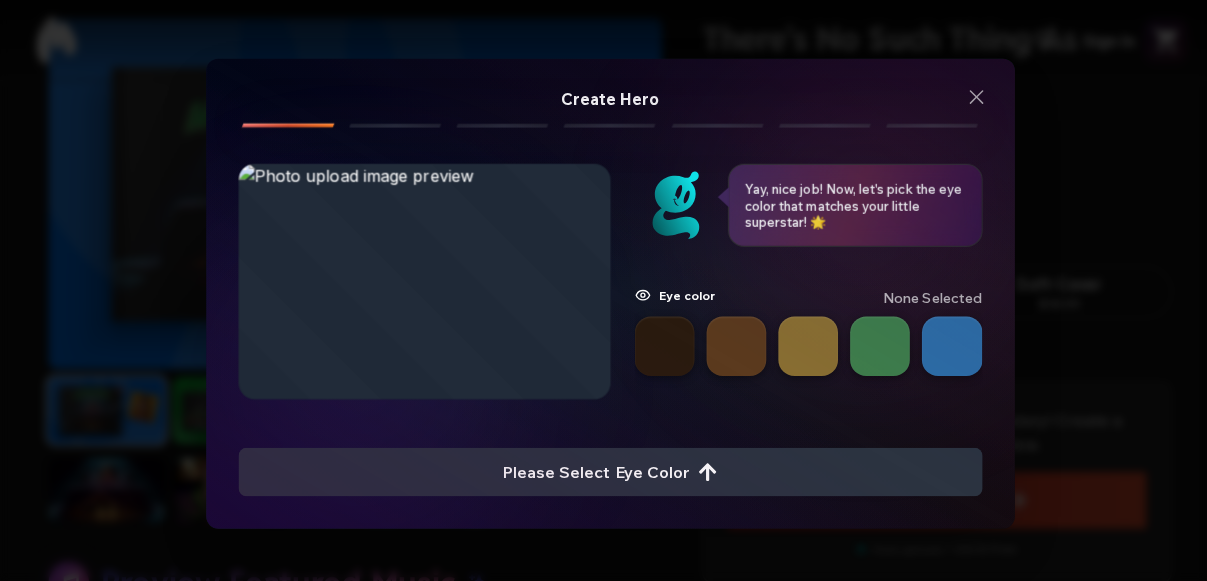 scroll, scrollTop: 0, scrollLeft: 0, axis: both 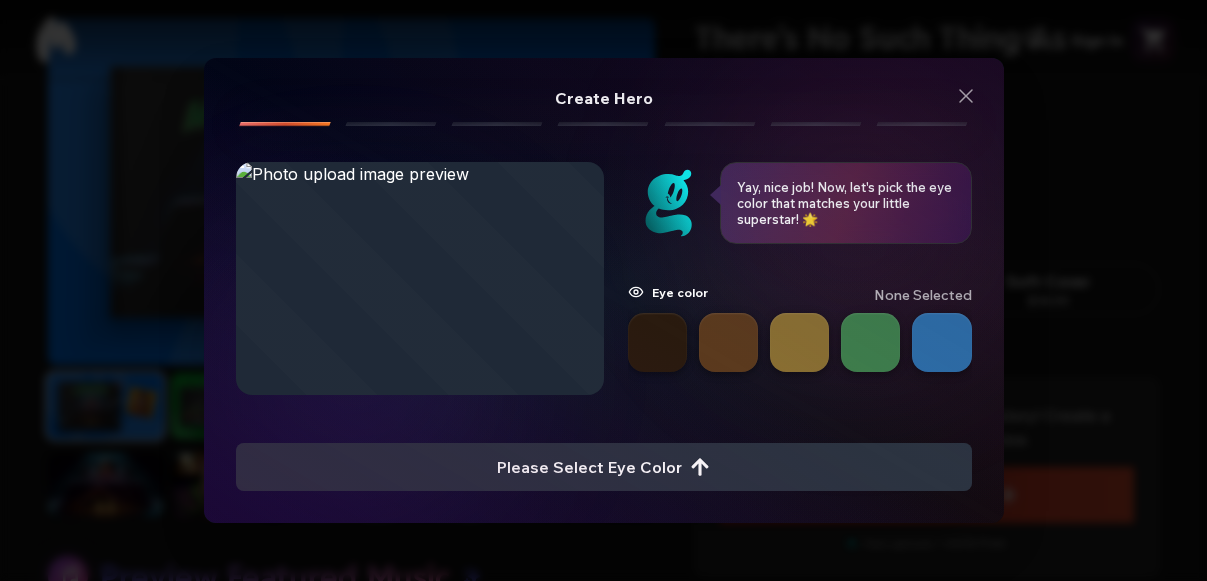 click at bounding box center [657, 342] 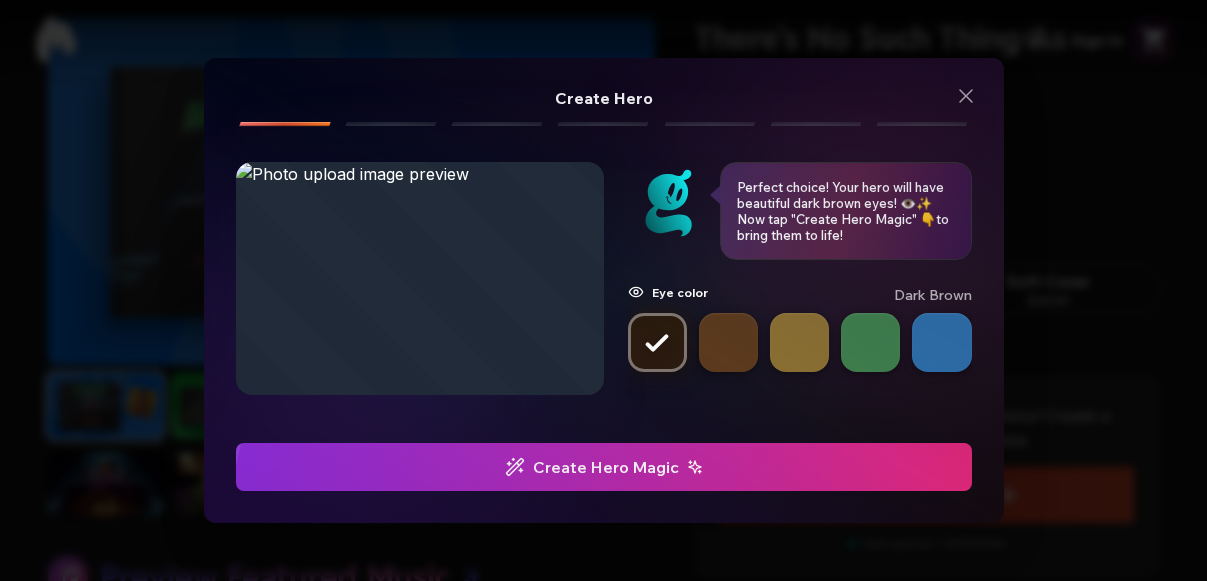click on "Create Hero Magic" at bounding box center [604, 467] 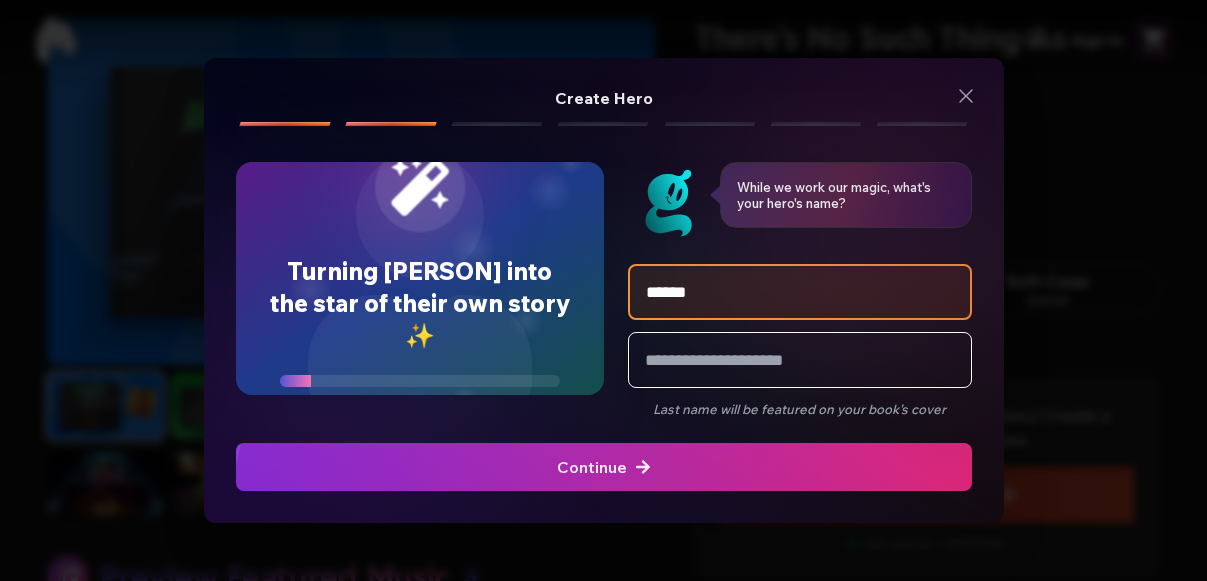 type on "******" 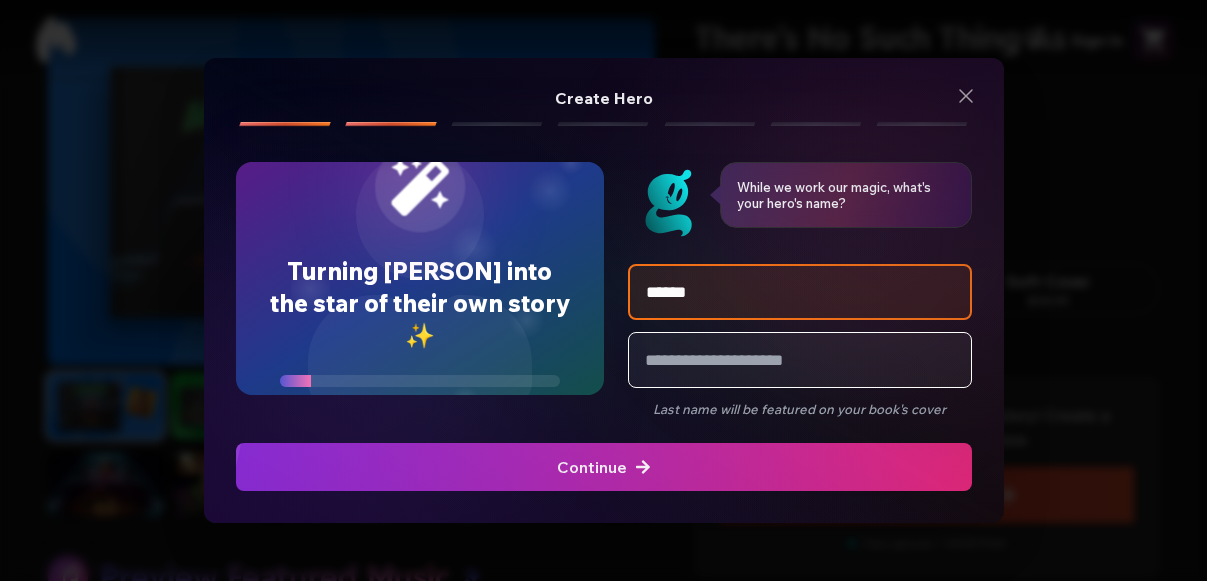 click at bounding box center [800, 360] 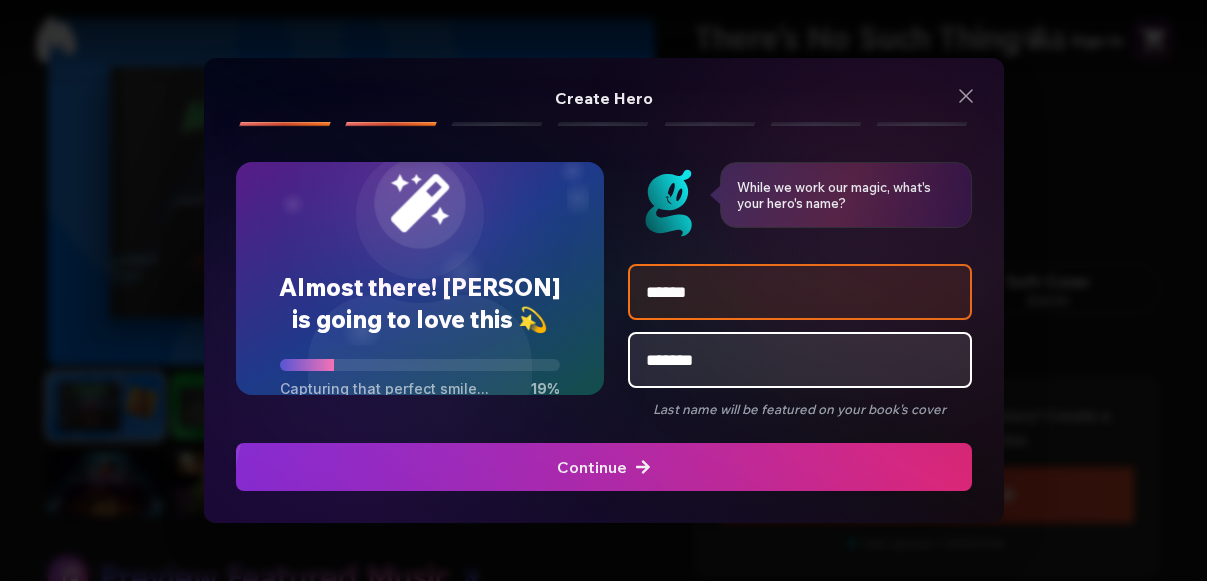 type on "*******" 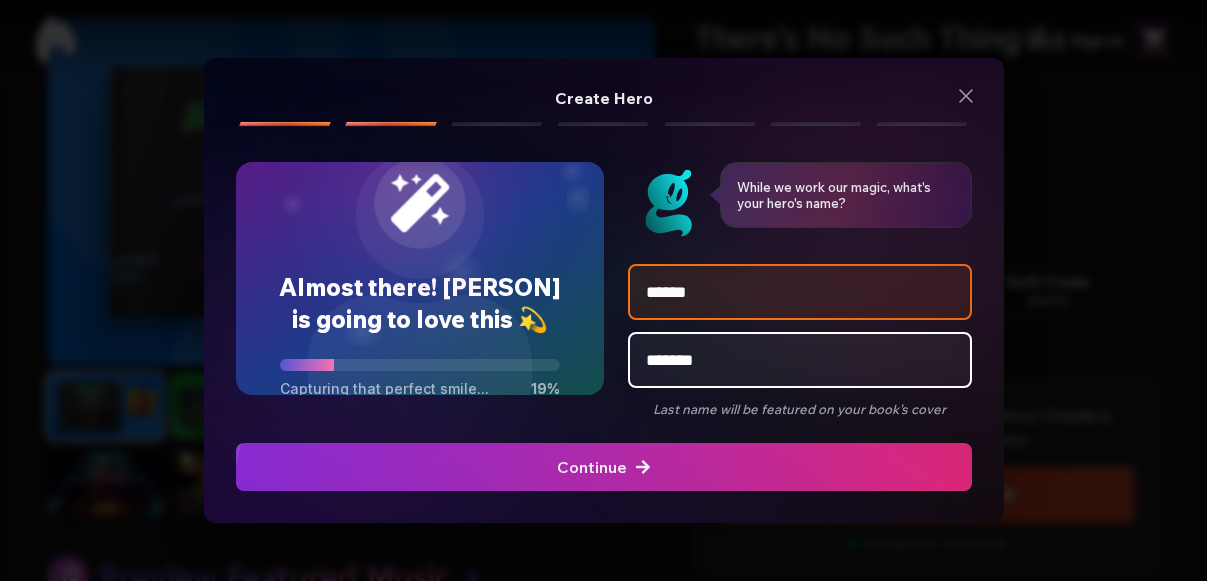 click 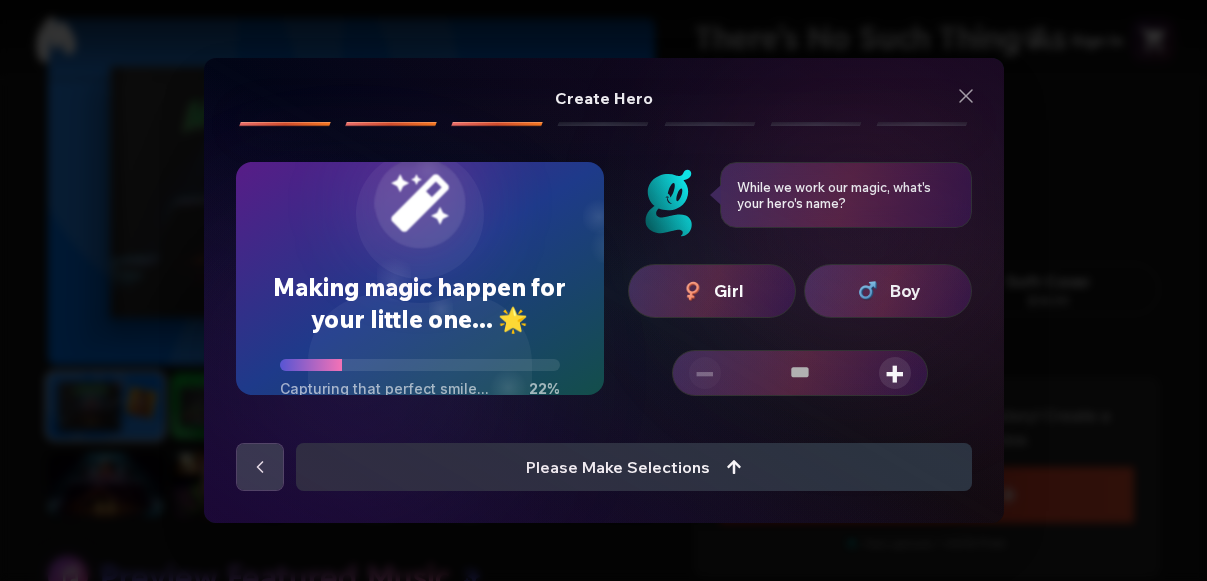 click on "Girl" at bounding box center (729, 291) 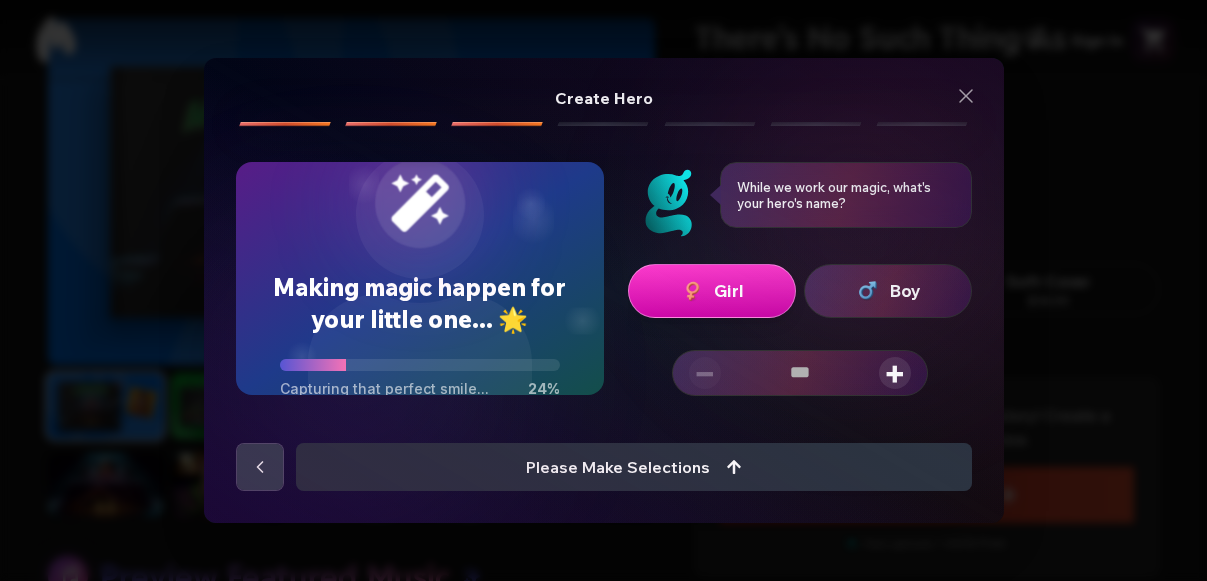 click on "+" at bounding box center (895, 373) 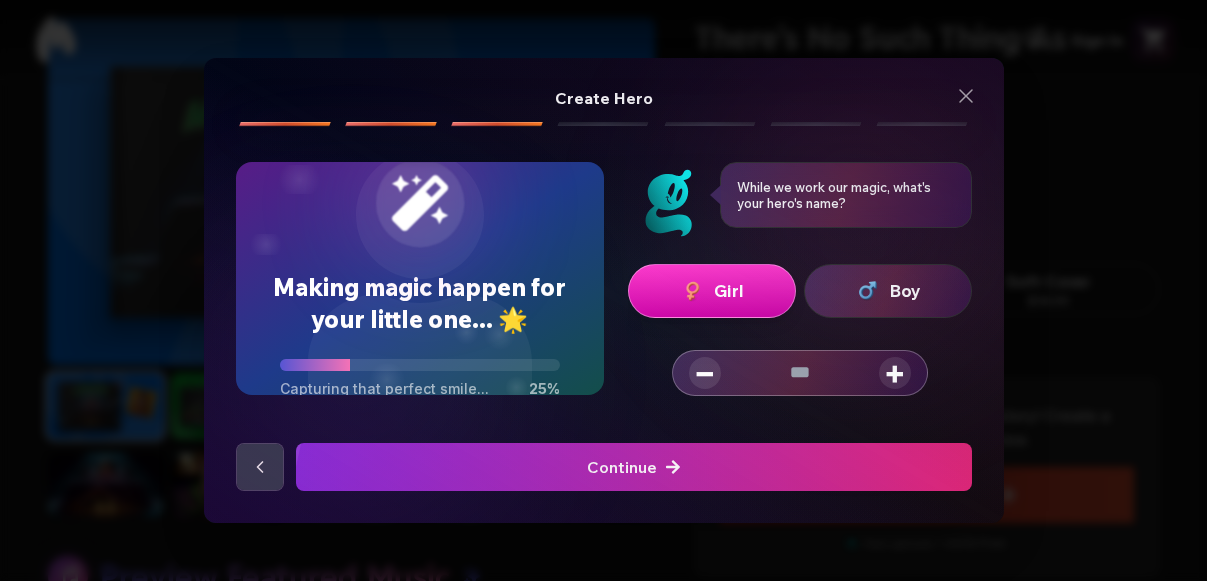 click on "+" at bounding box center (895, 373) 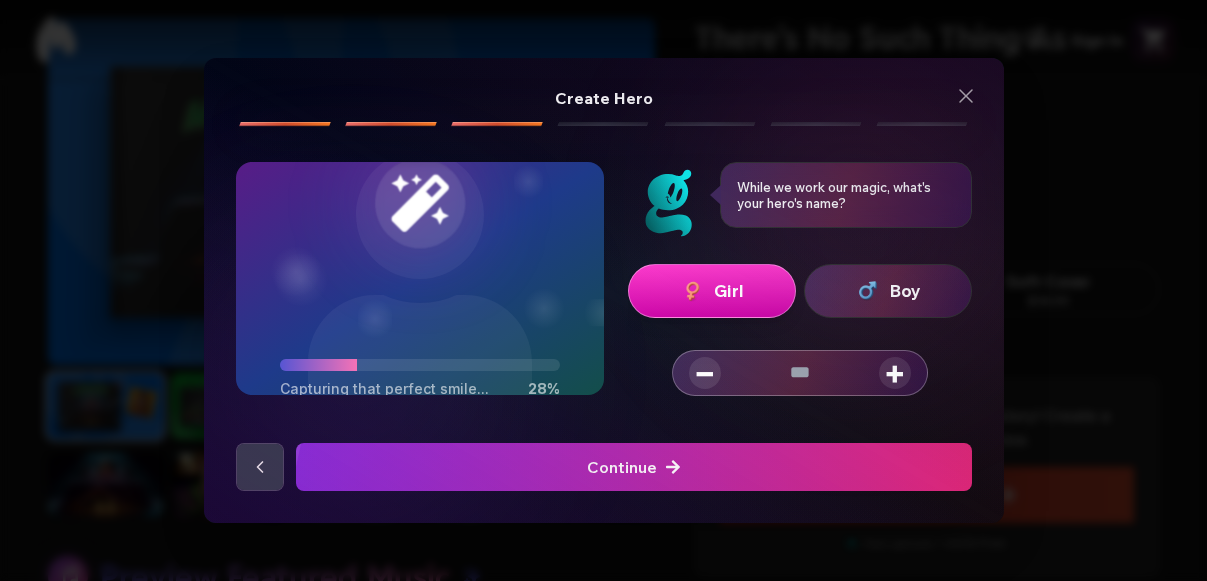 click on "−" at bounding box center (705, 373) 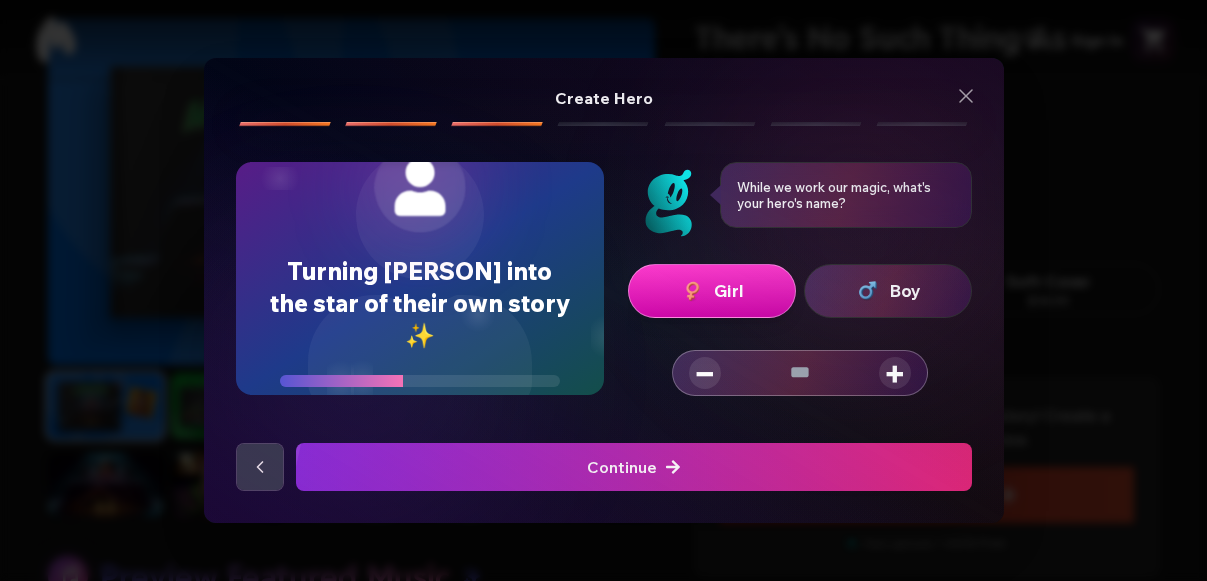 click on "−" at bounding box center [705, 373] 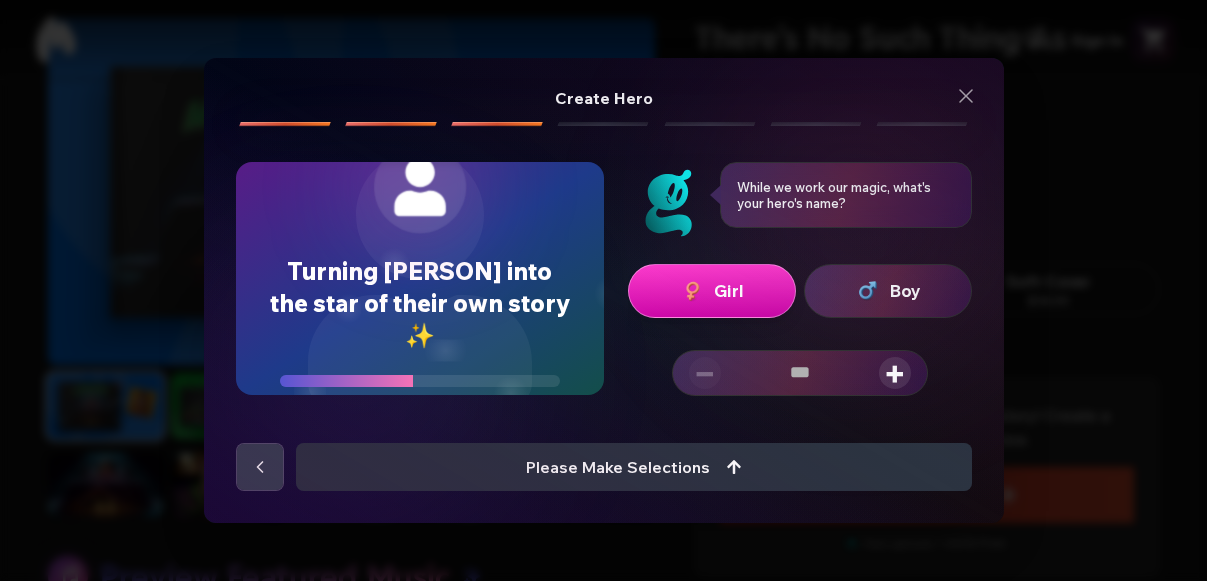 click on "+" at bounding box center (895, 373) 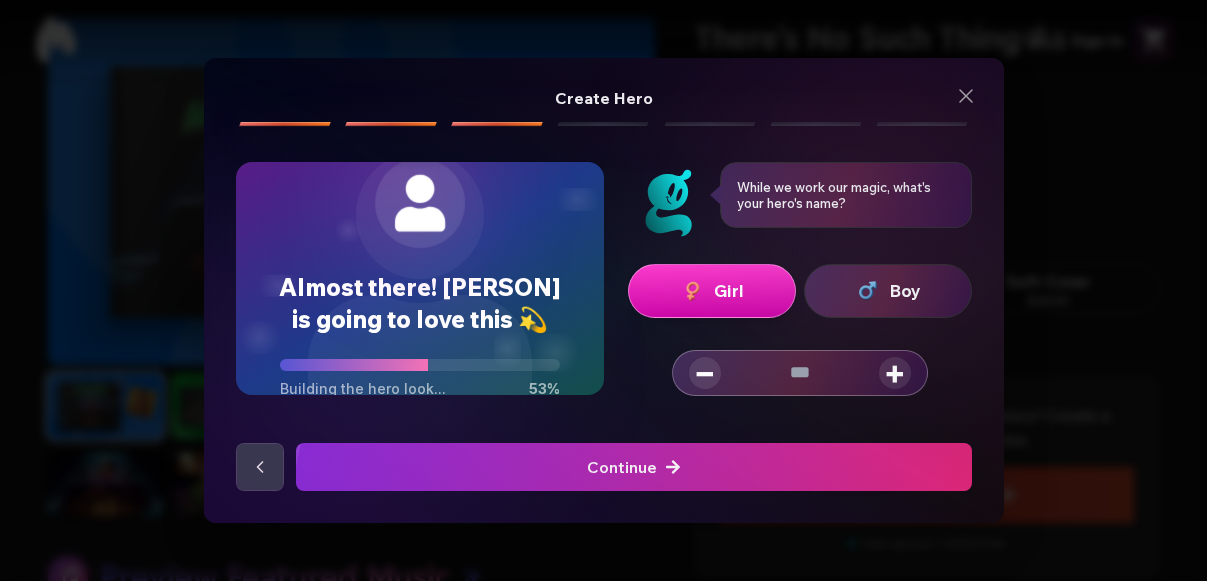 click on "+" at bounding box center (895, 373) 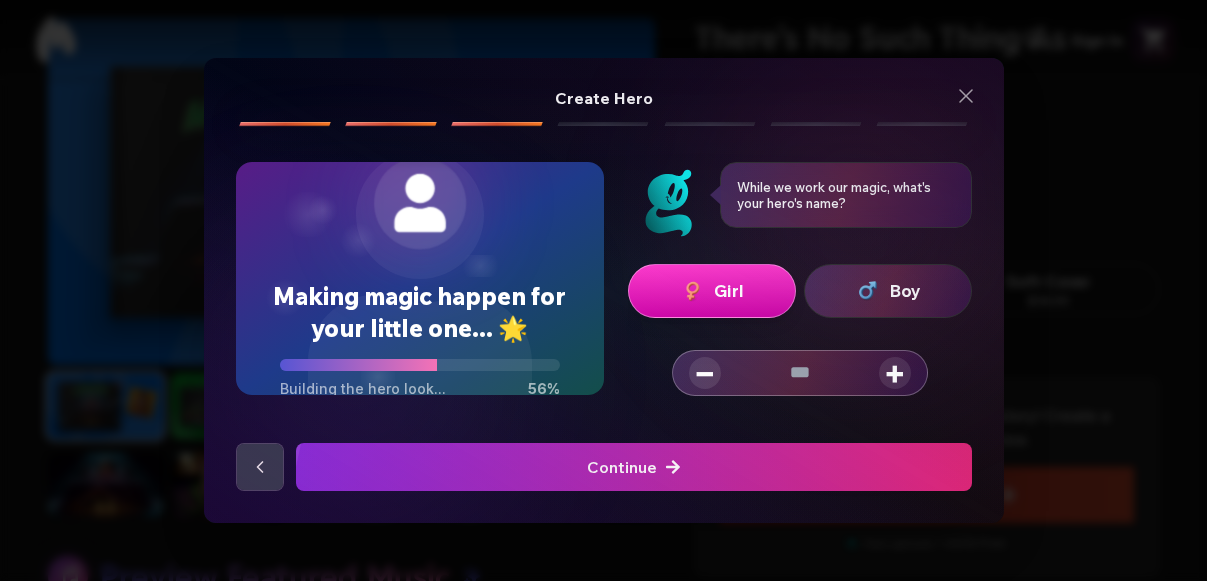 click on "Continue" at bounding box center [634, 467] 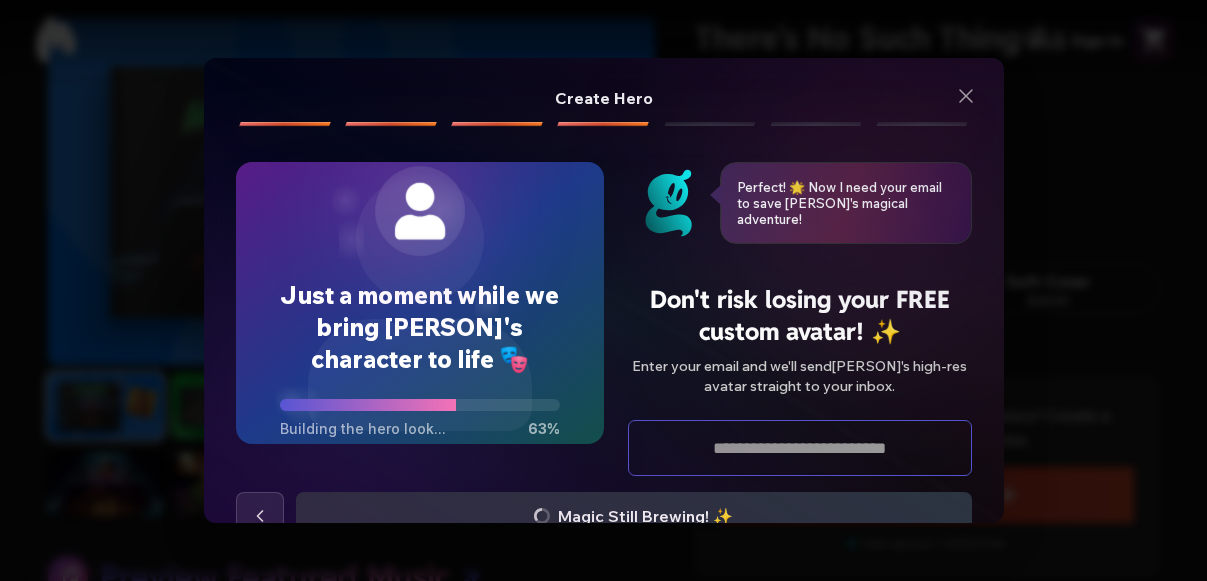 click at bounding box center (800, 448) 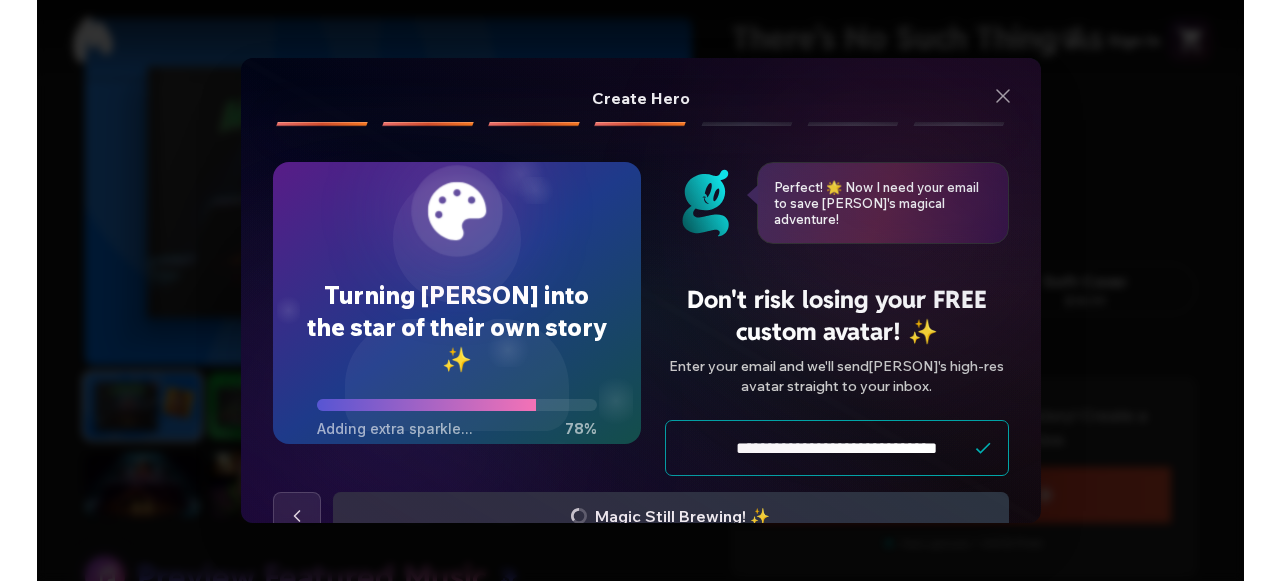 scroll, scrollTop: 49, scrollLeft: 0, axis: vertical 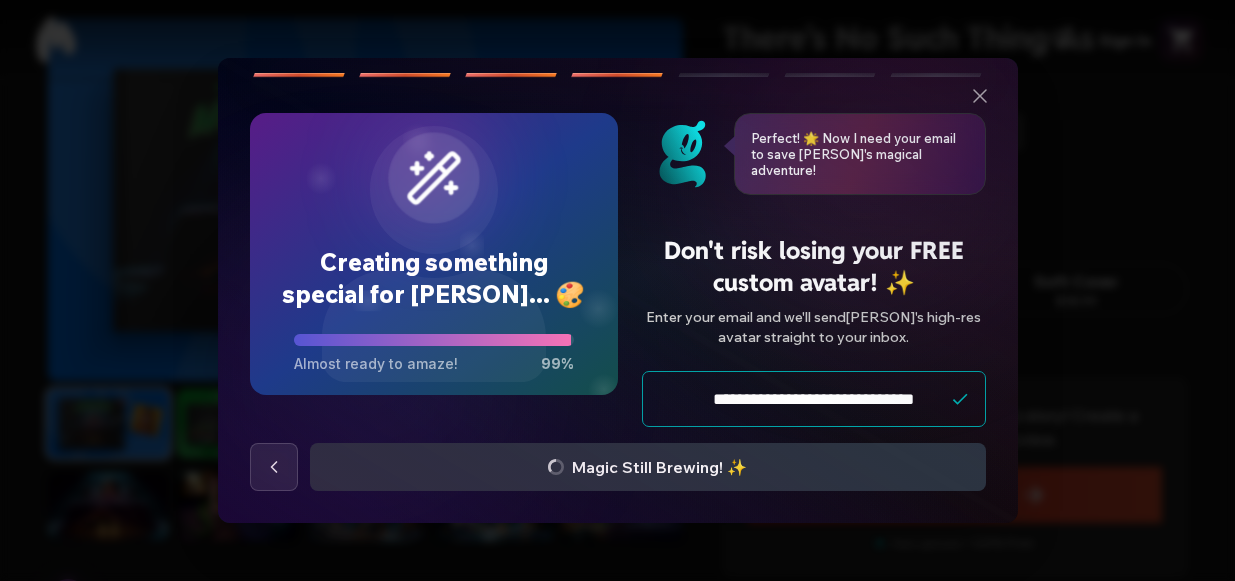 click on "**********" at bounding box center [814, 399] 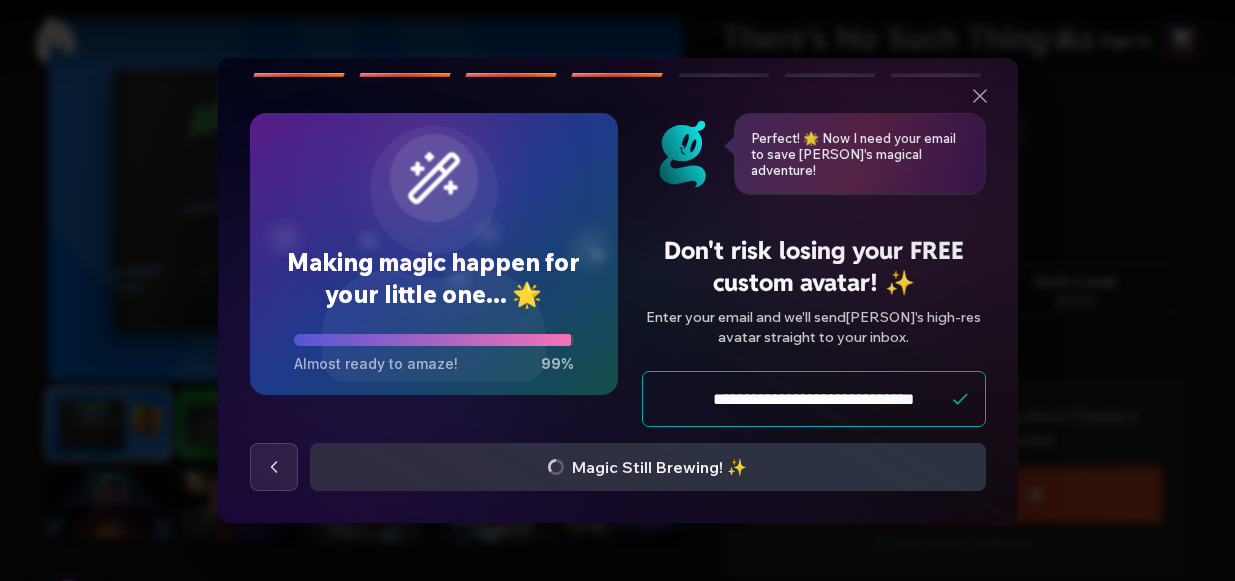 click on "Making magic happen for your little one... 🌟 Almost ready to amaze! 99 %" at bounding box center (434, 254) 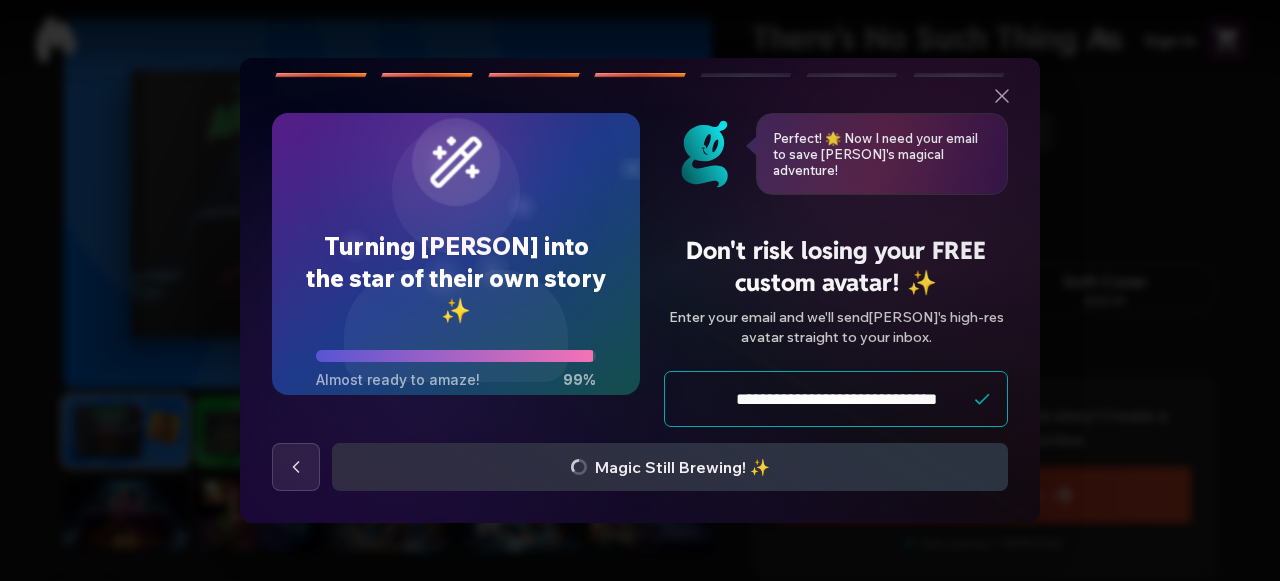 click 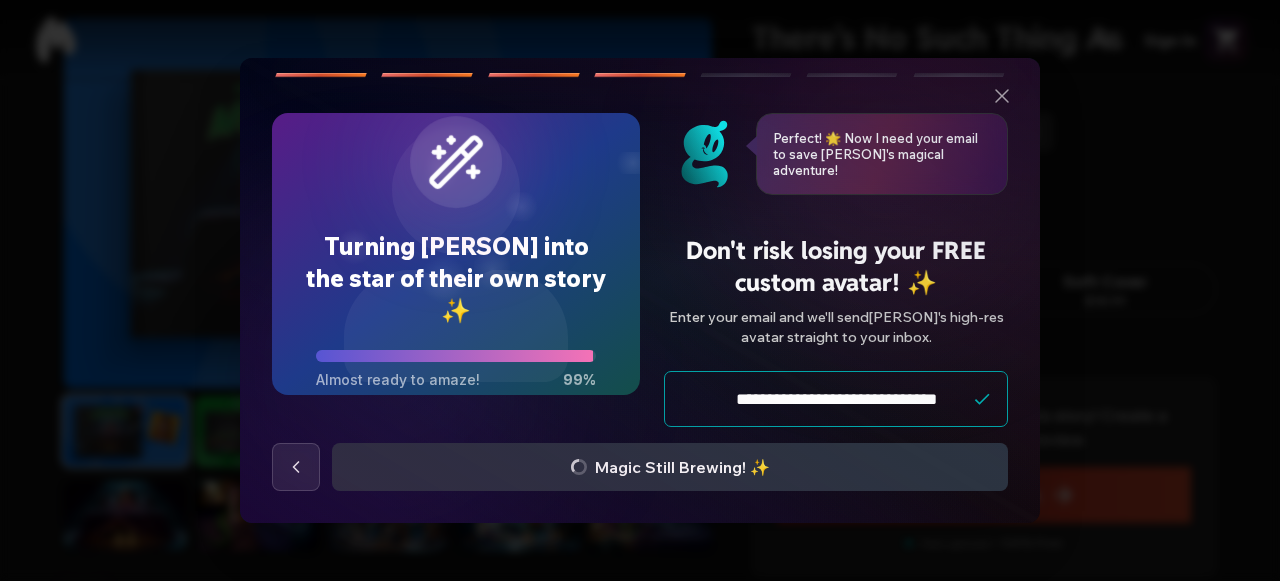 click on "**********" at bounding box center [836, 399] 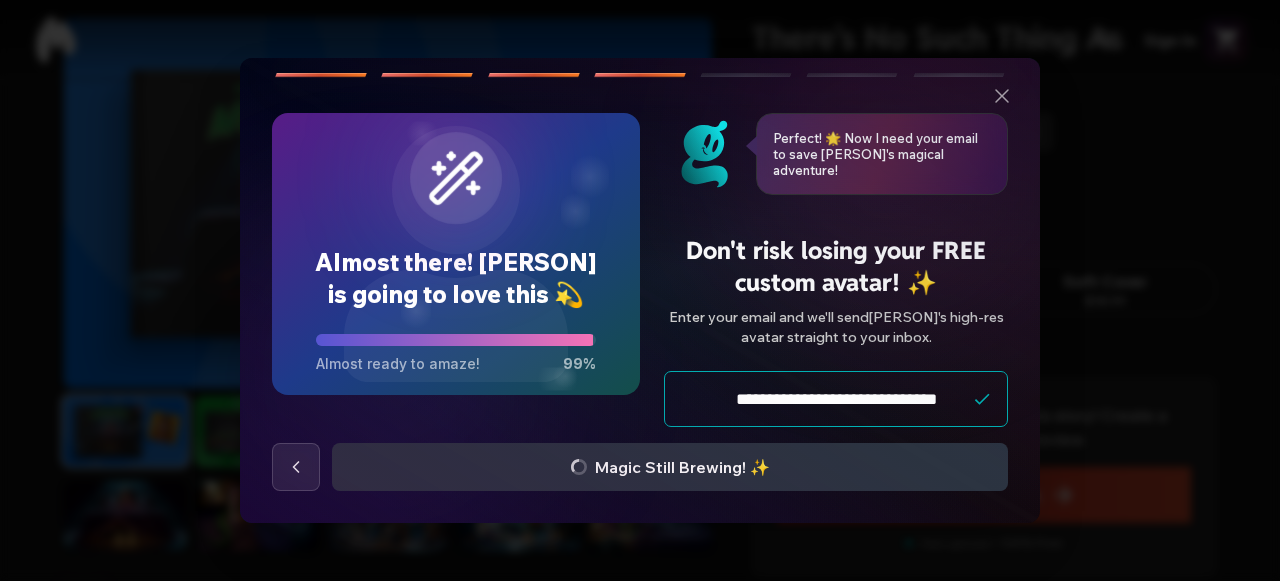 click on "Perfect! 🌟 Now I need your email to save [PERSON]'s magical adventure!" at bounding box center (882, 154) 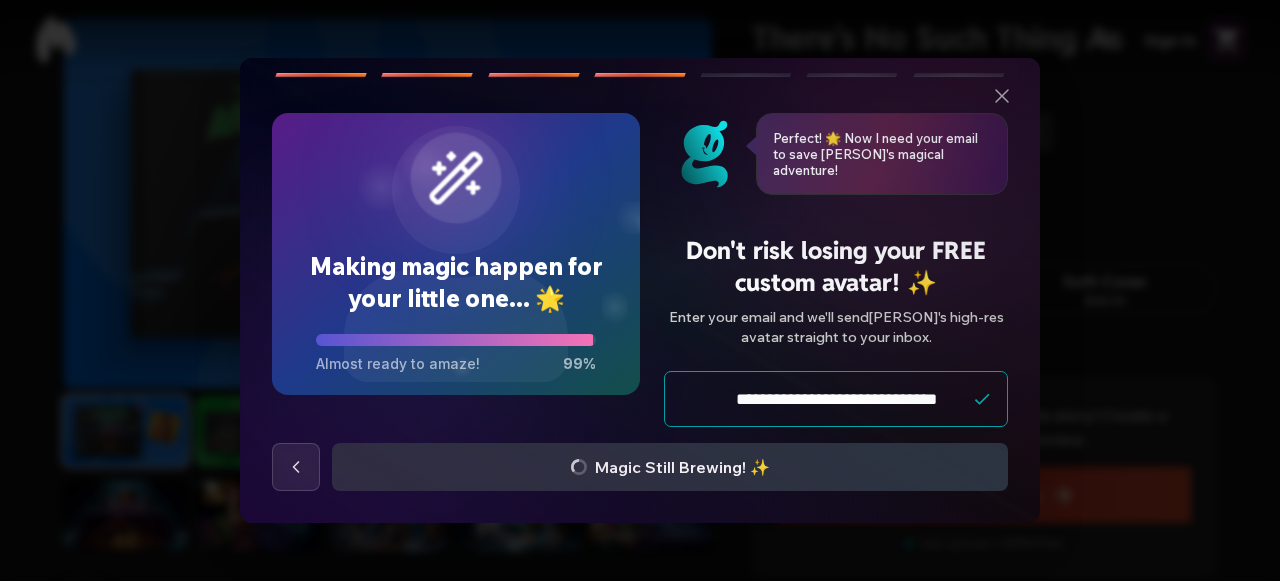 click on "**********" at bounding box center [836, 399] 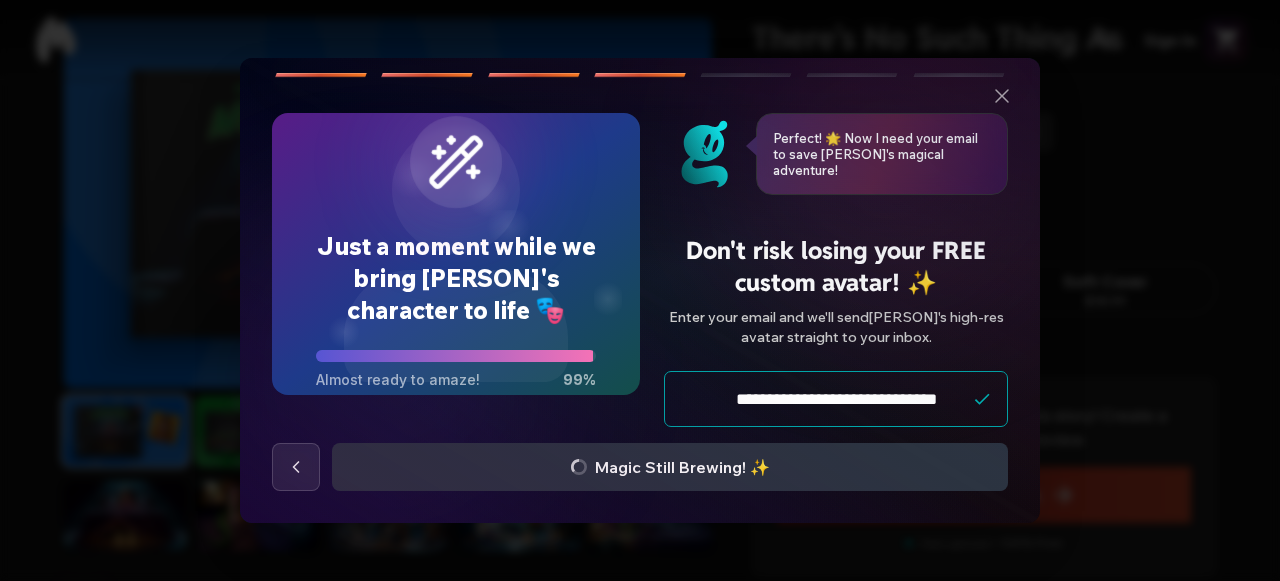 click on "**********" at bounding box center (836, 399) 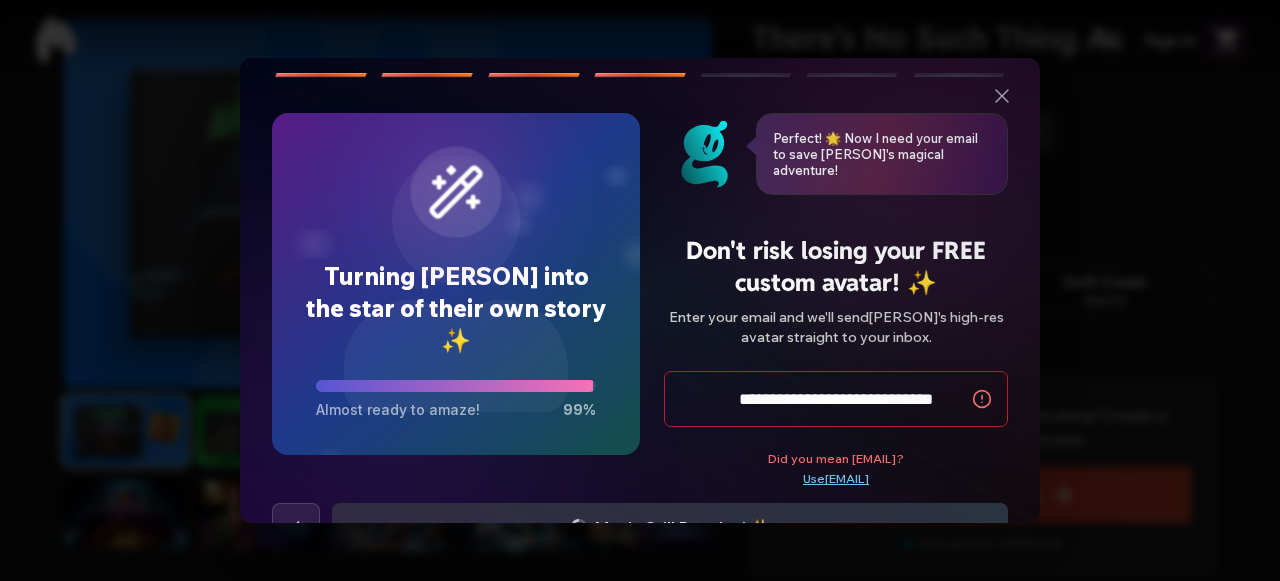type on "**********" 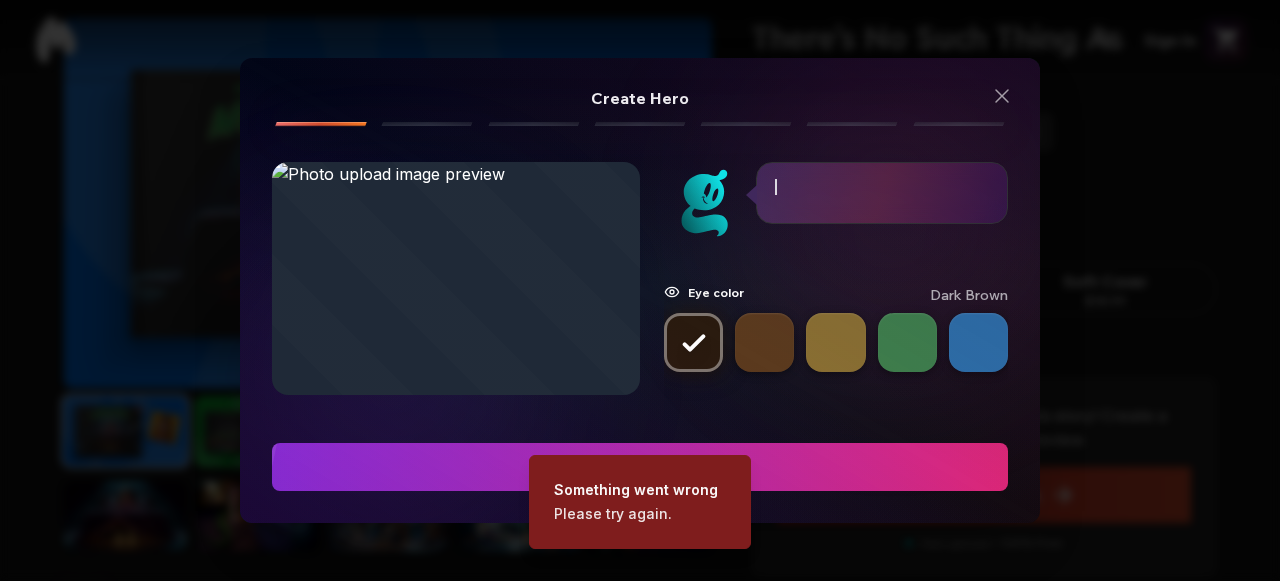 scroll, scrollTop: 0, scrollLeft: 0, axis: both 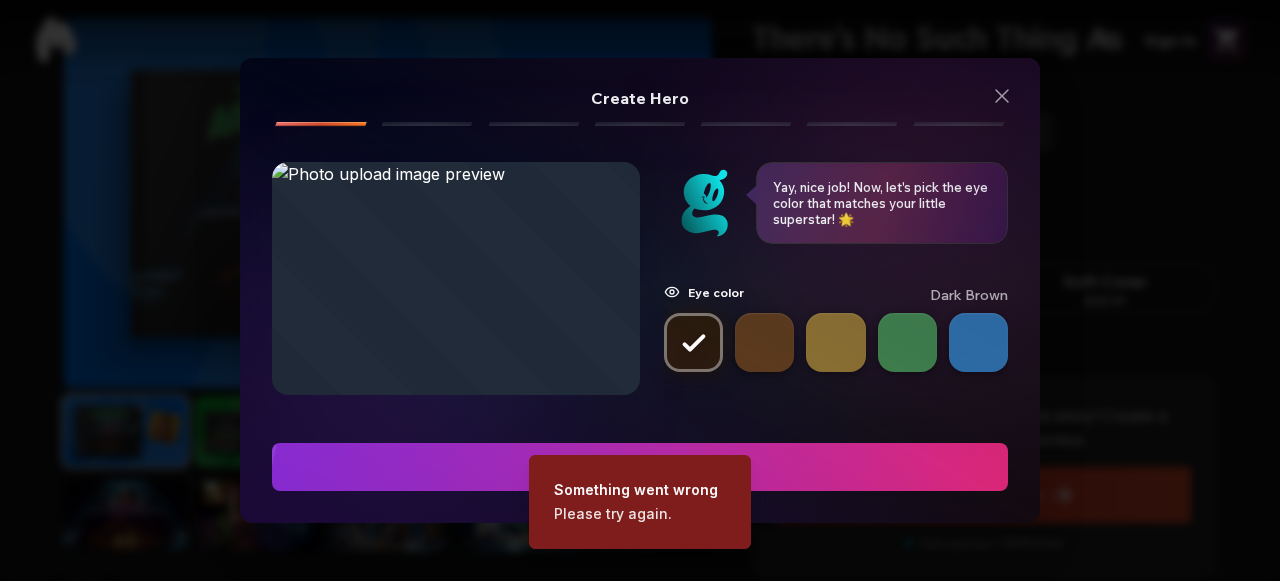 click at bounding box center [640, 467] 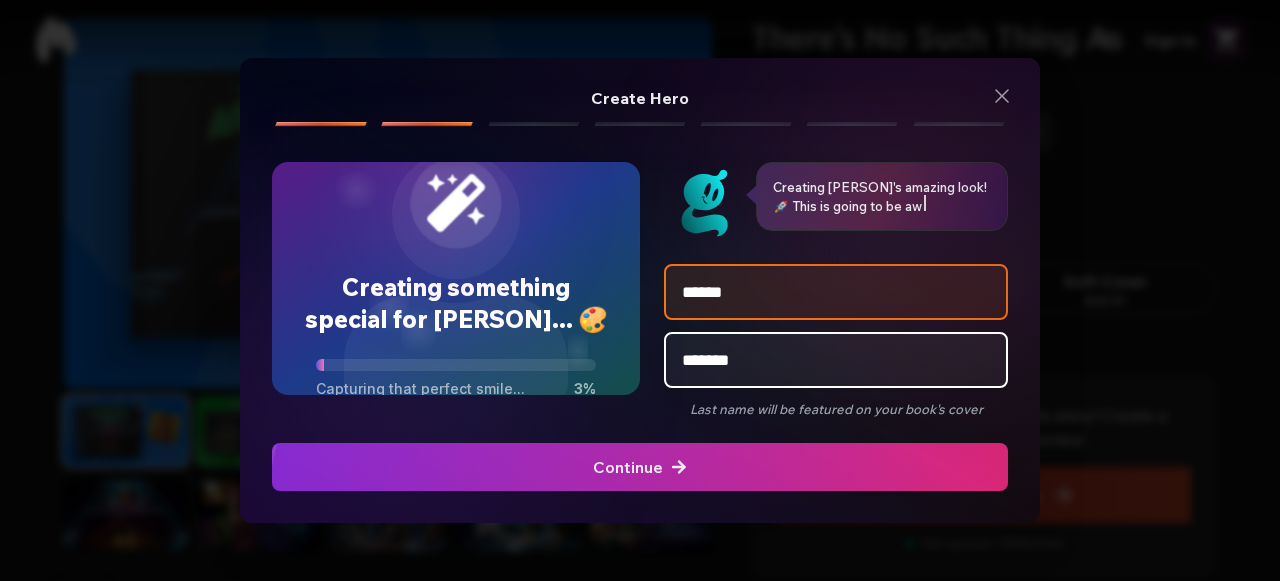 click at bounding box center [-734, 467] 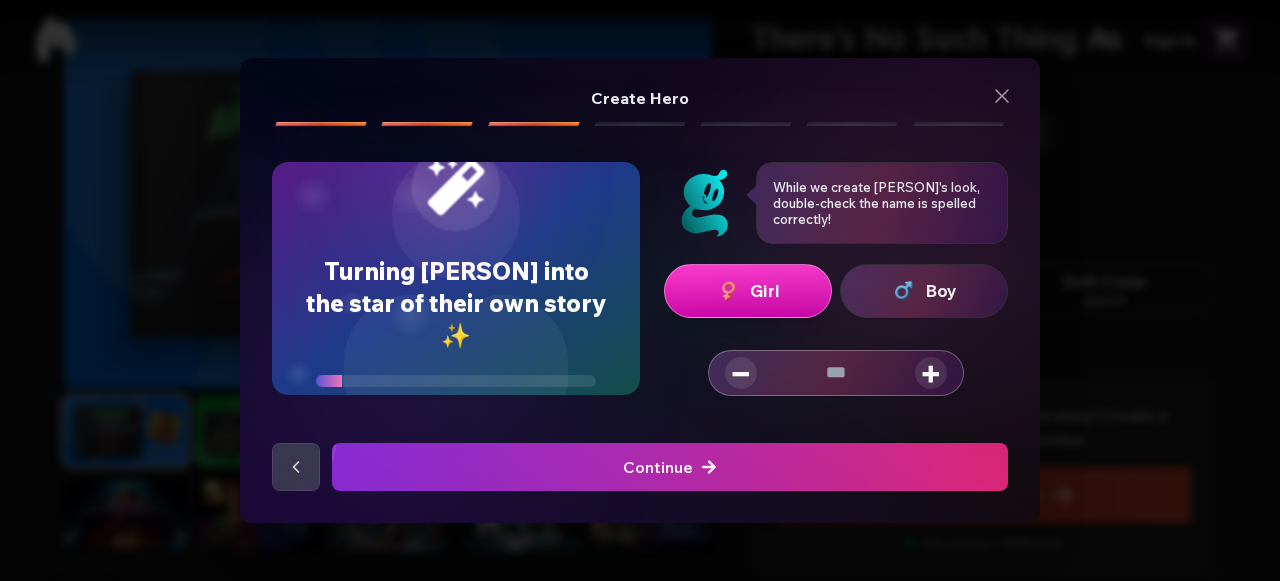 click at bounding box center [670, 467] 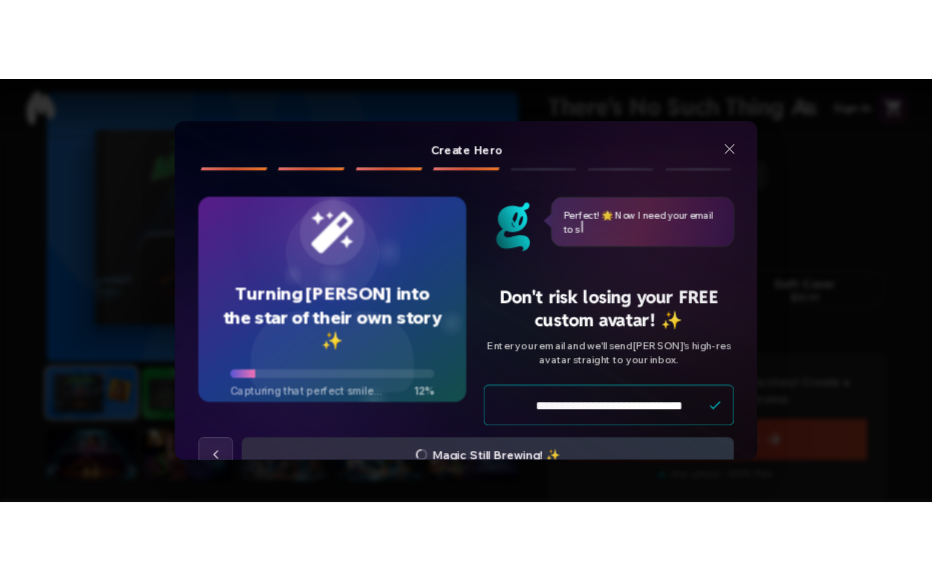scroll, scrollTop: 49, scrollLeft: 0, axis: vertical 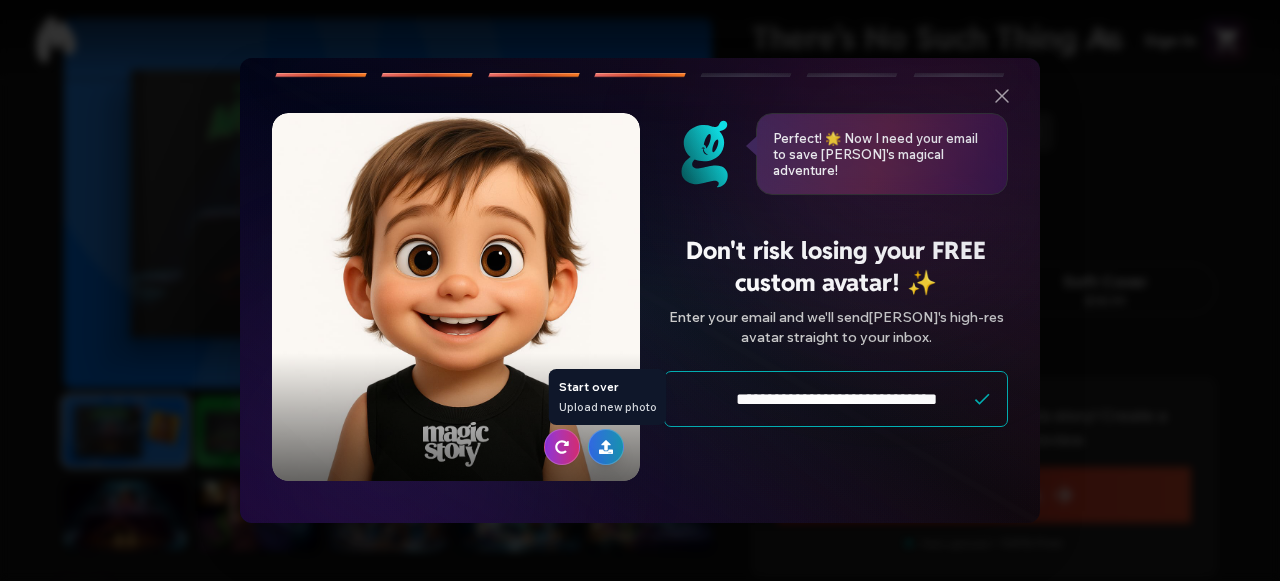 click 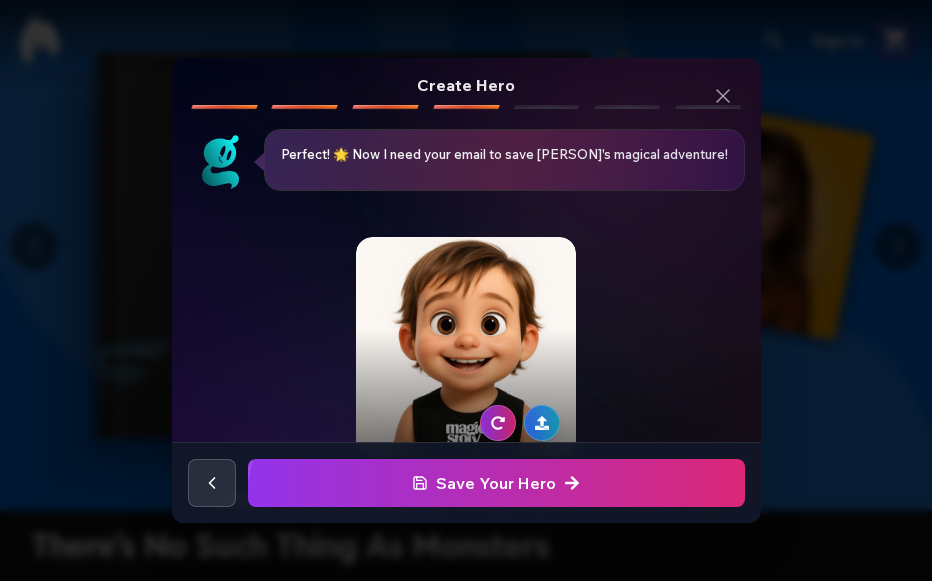 click on "Save Your Hero" at bounding box center [496, 483] 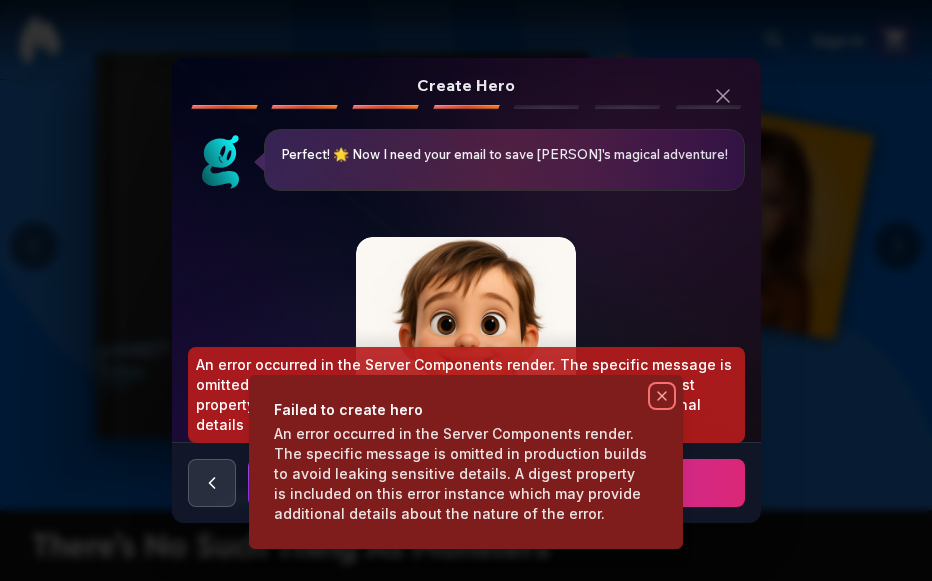 click 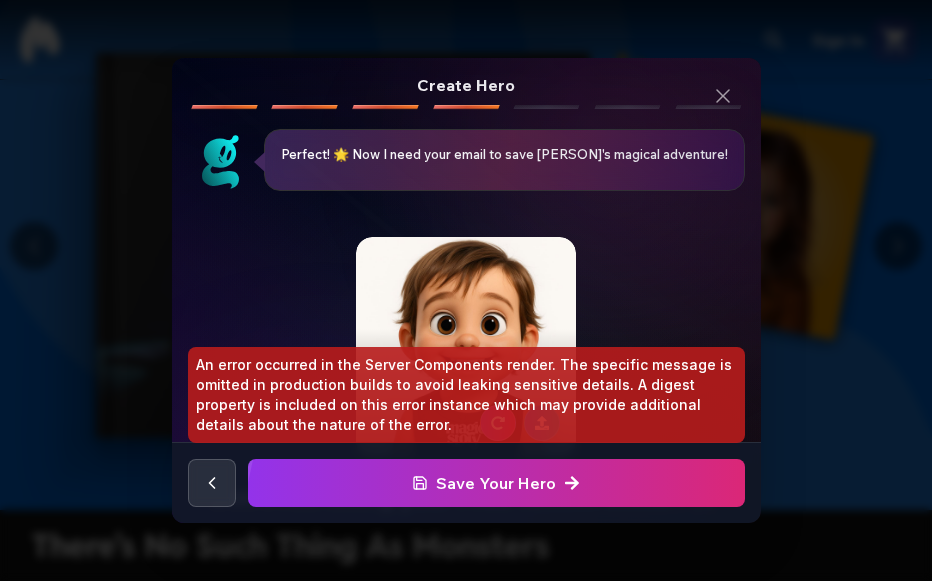 click on "Save Your Hero" at bounding box center (496, 483) 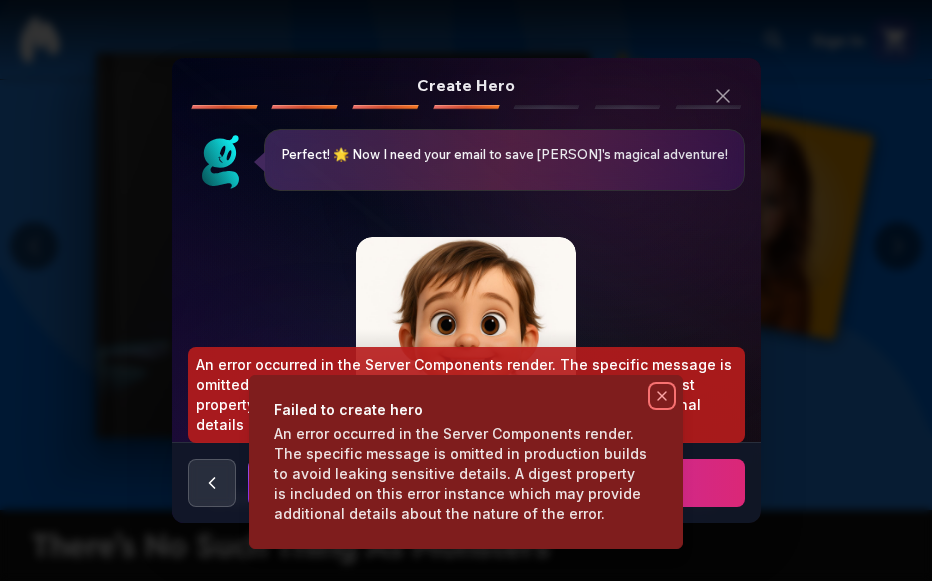 click 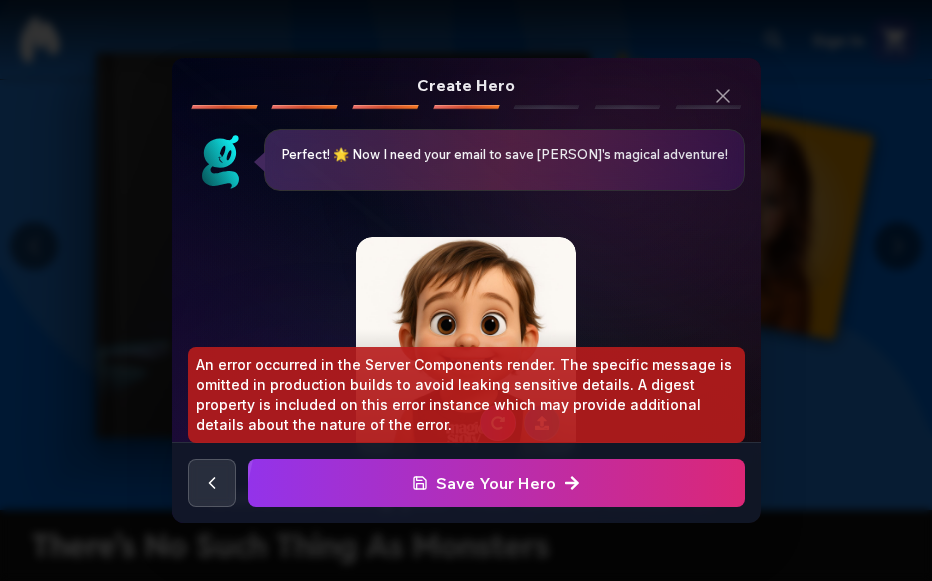 click on "New look •  20 /day Start over" at bounding box center [466, 347] 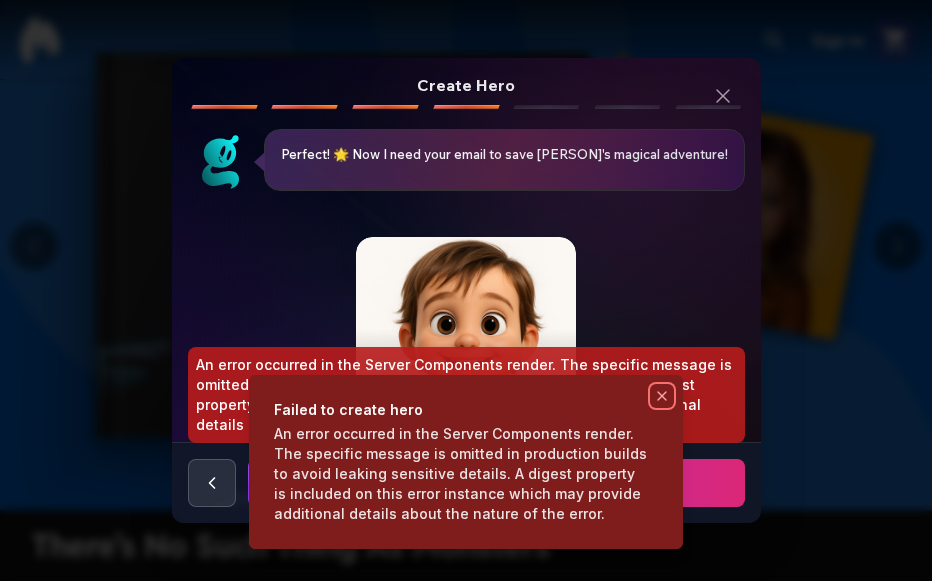 click 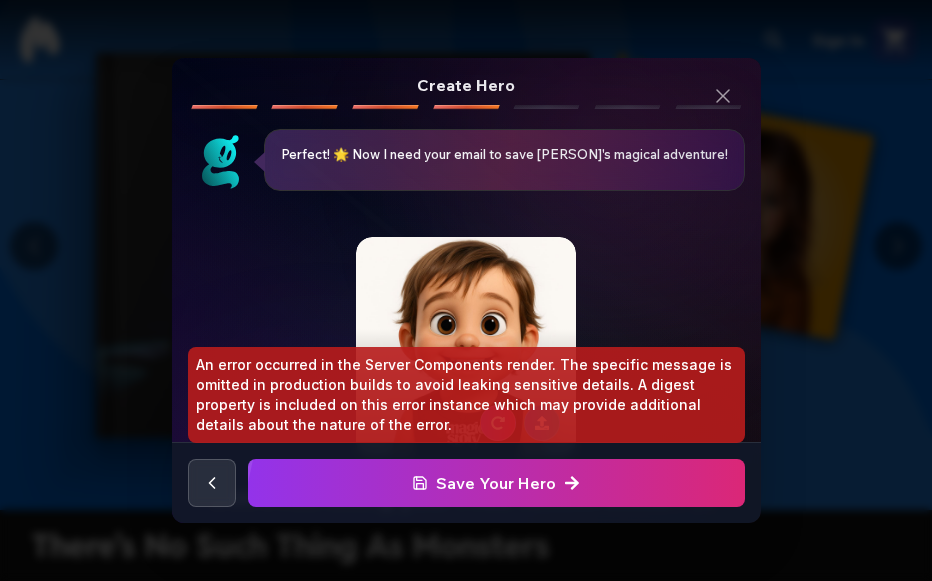 click on "An error occurred in the Server Components render. The specific message is omitted in production builds to avoid leaking sensitive details. A digest property is included on this error instance which may provide additional details about the nature of the error." at bounding box center (466, 395) 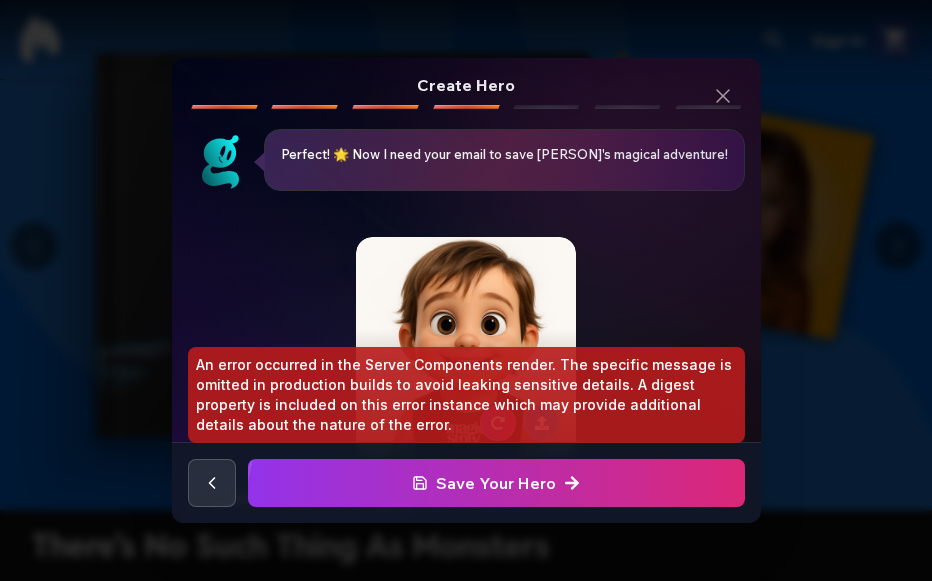 click 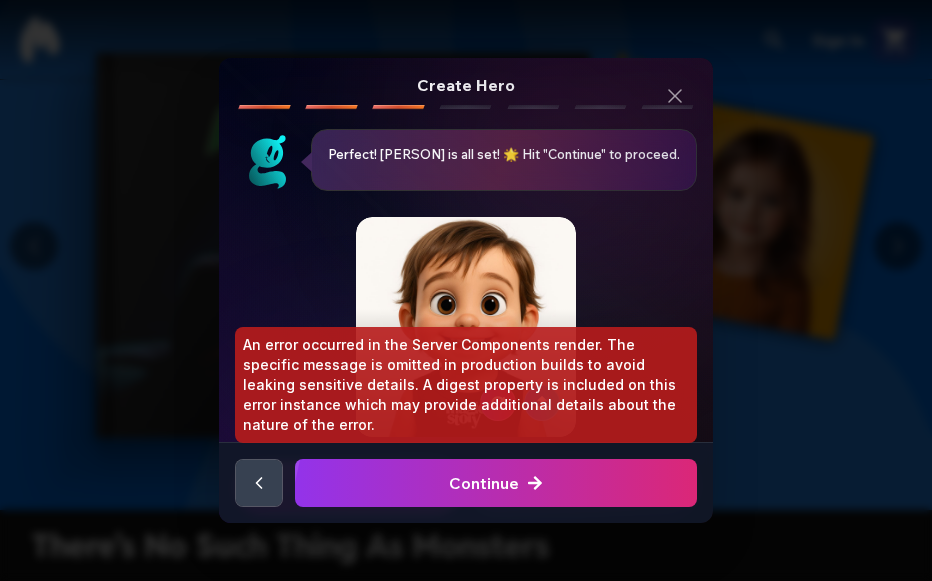 click on "Continue" at bounding box center [496, 483] 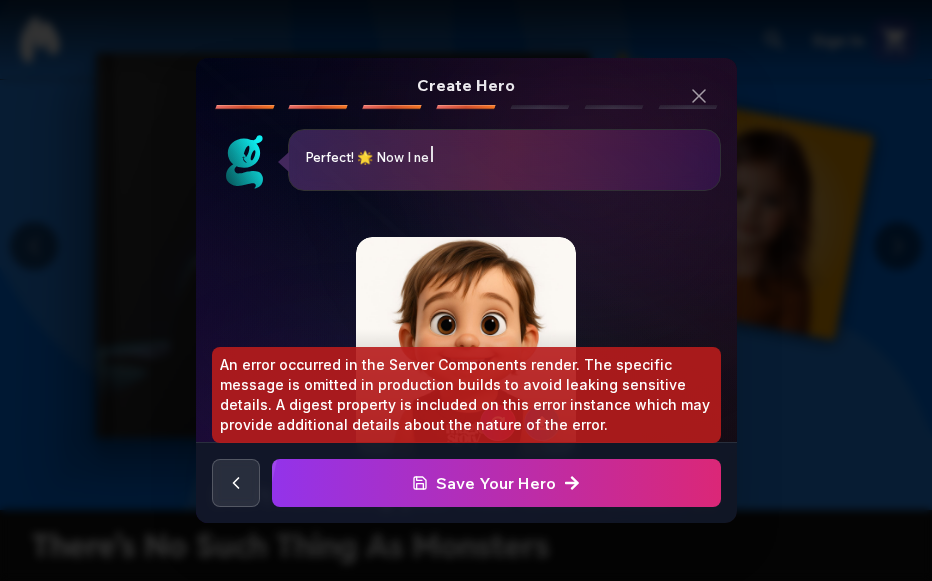 click on "Save Your Hero" at bounding box center (496, 483) 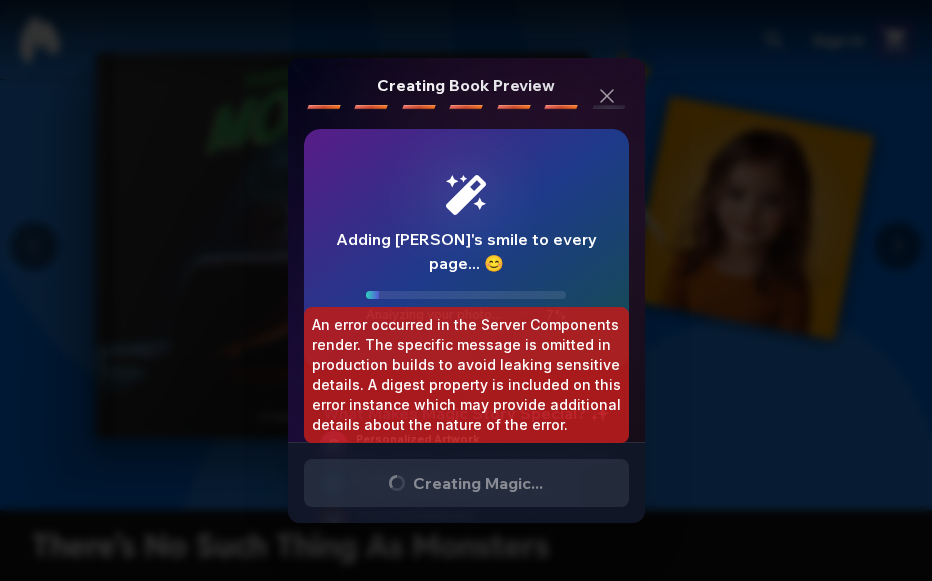 click on "An error occurred in the Server Components render. The specific message is omitted in production builds to avoid leaking sensitive details. A digest property is included on this error instance which may provide additional details about the nature of the error." at bounding box center [466, 375] 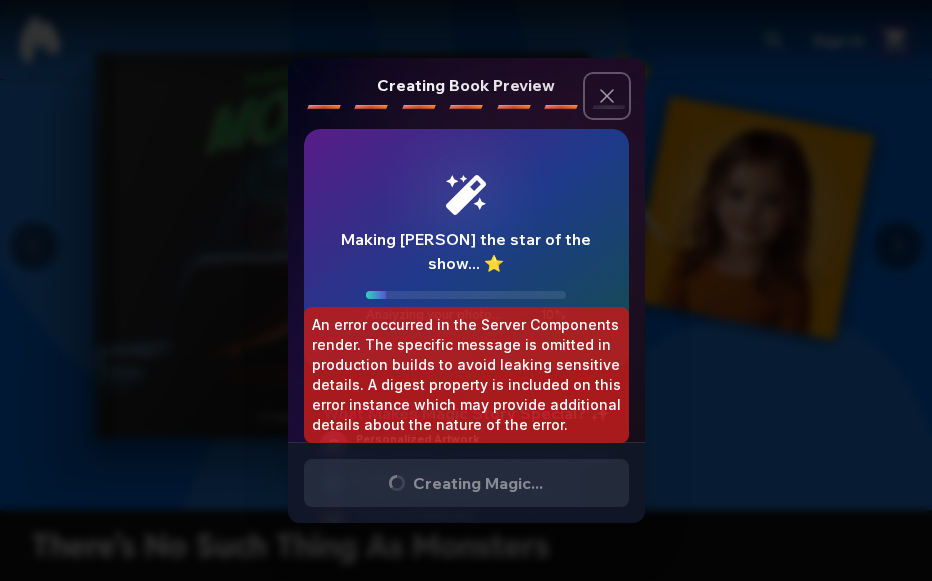 click 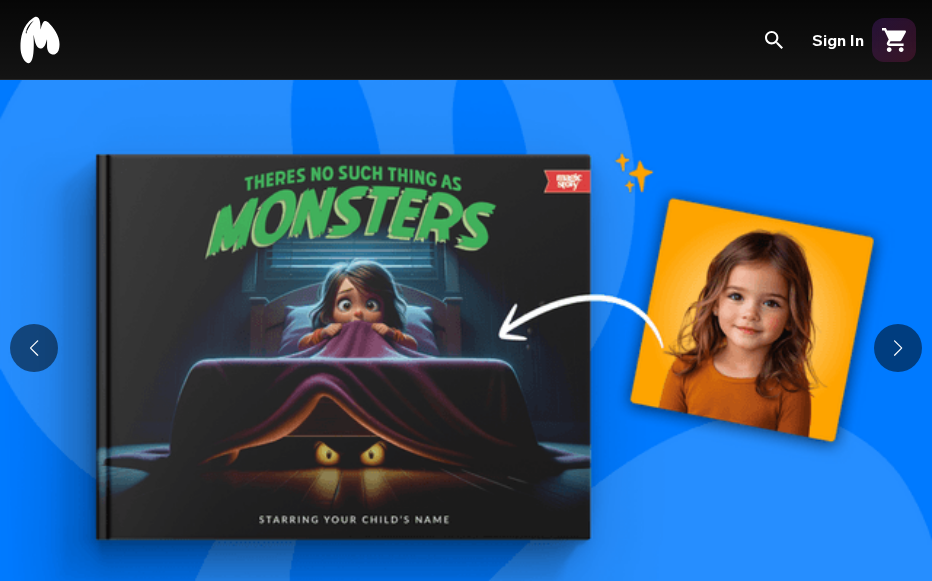 scroll, scrollTop: 102, scrollLeft: 0, axis: vertical 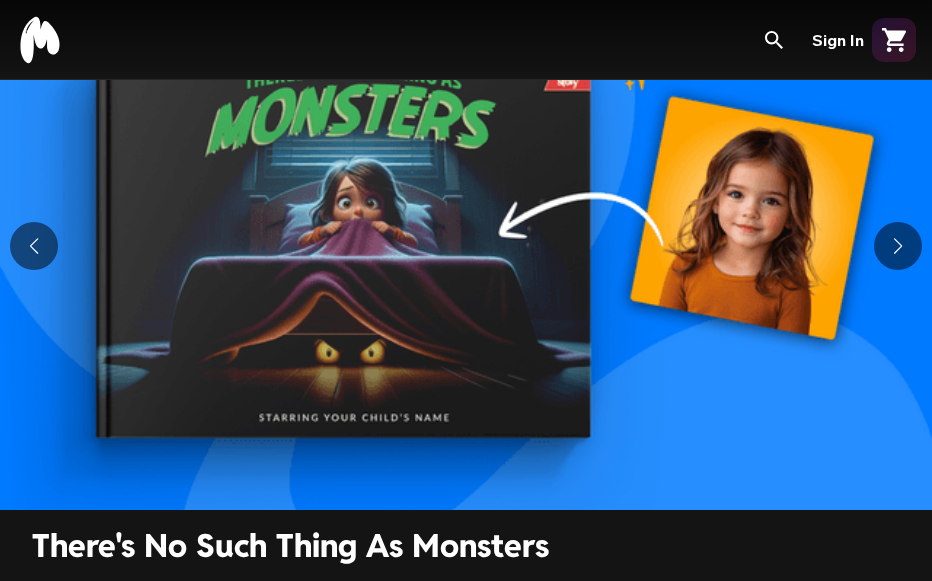 click at bounding box center [466, 244] 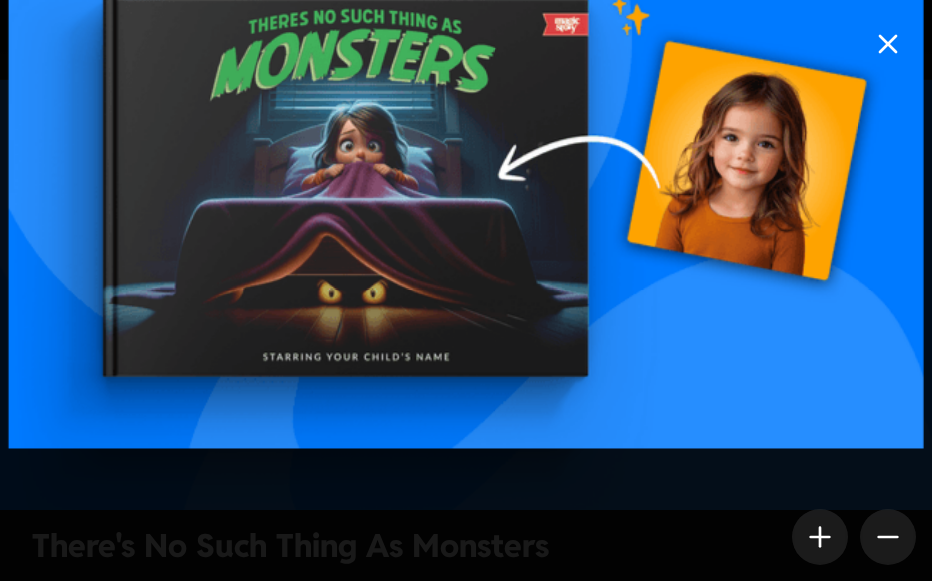 click at bounding box center (888, 44) 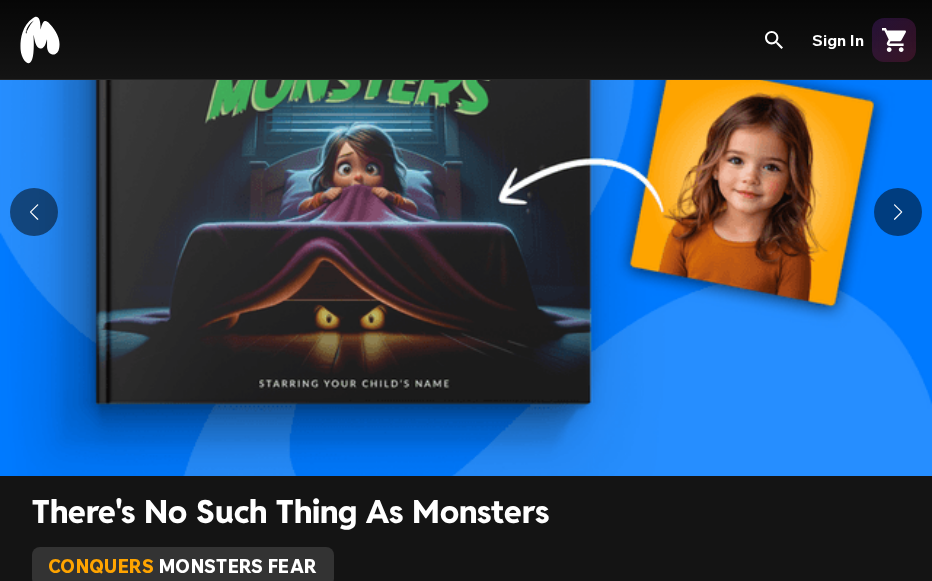 scroll, scrollTop: 38, scrollLeft: 0, axis: vertical 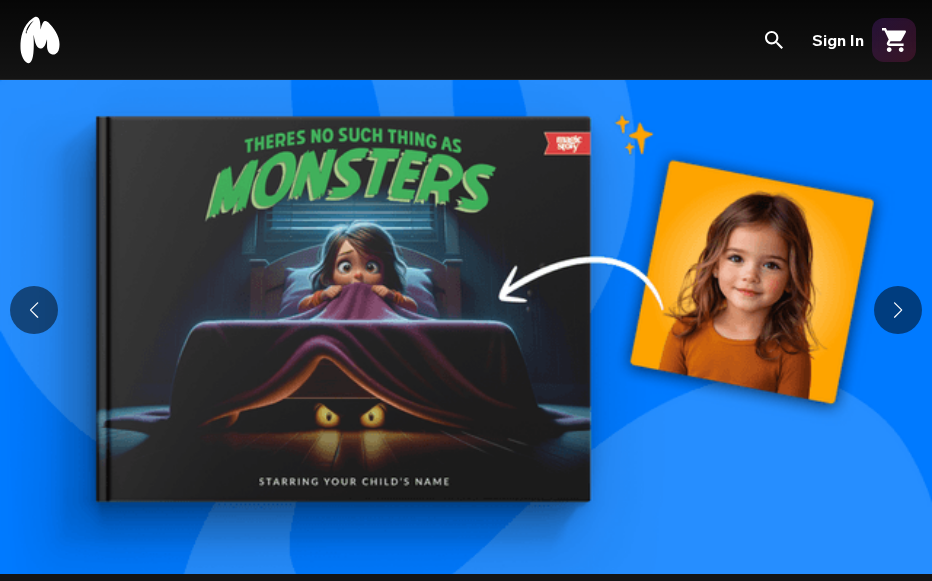click at bounding box center (898, 310) 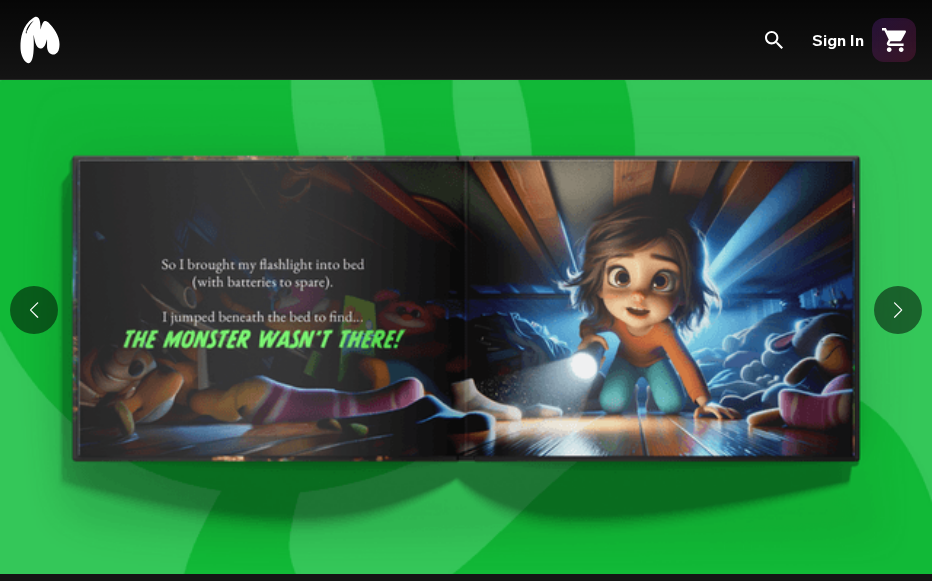 click at bounding box center [898, 310] 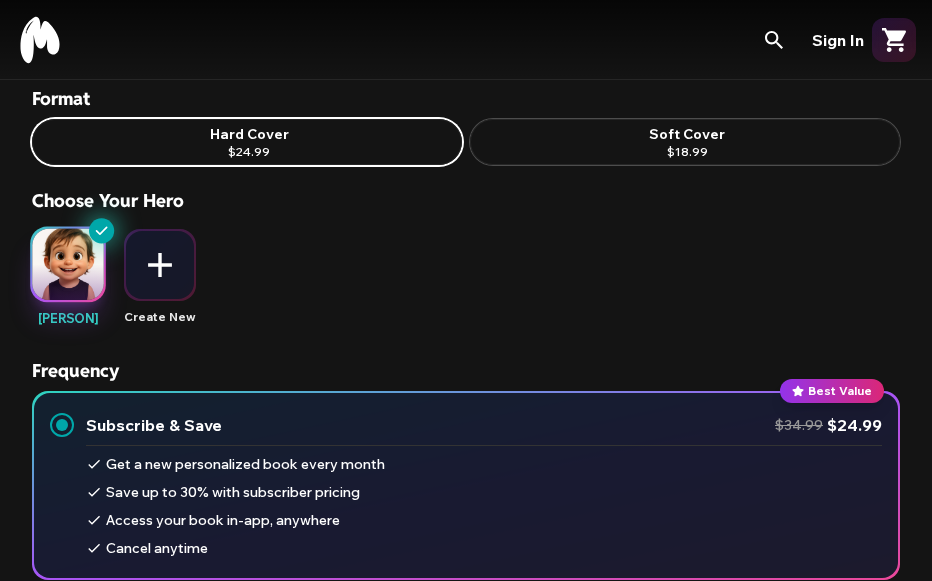 scroll, scrollTop: 734, scrollLeft: 0, axis: vertical 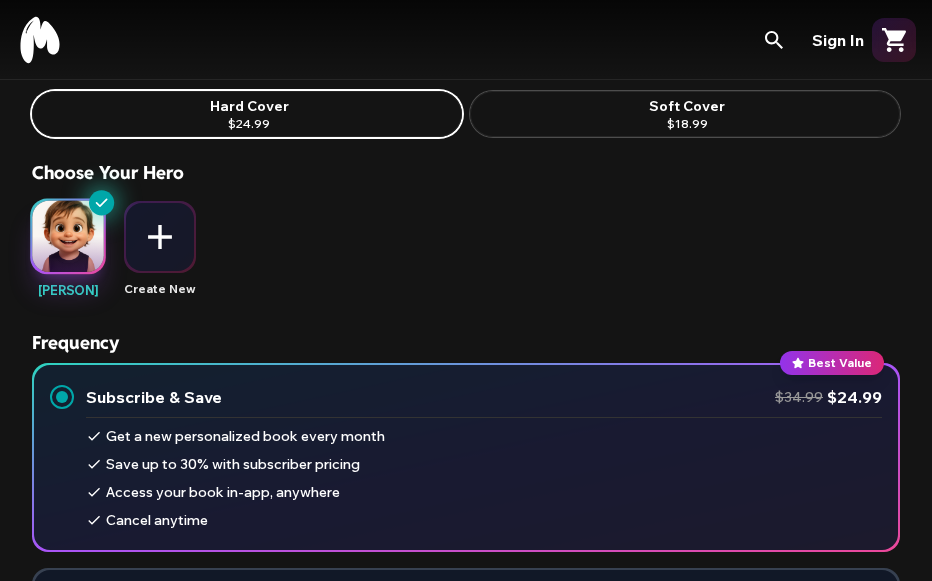 click at bounding box center (67, 236) 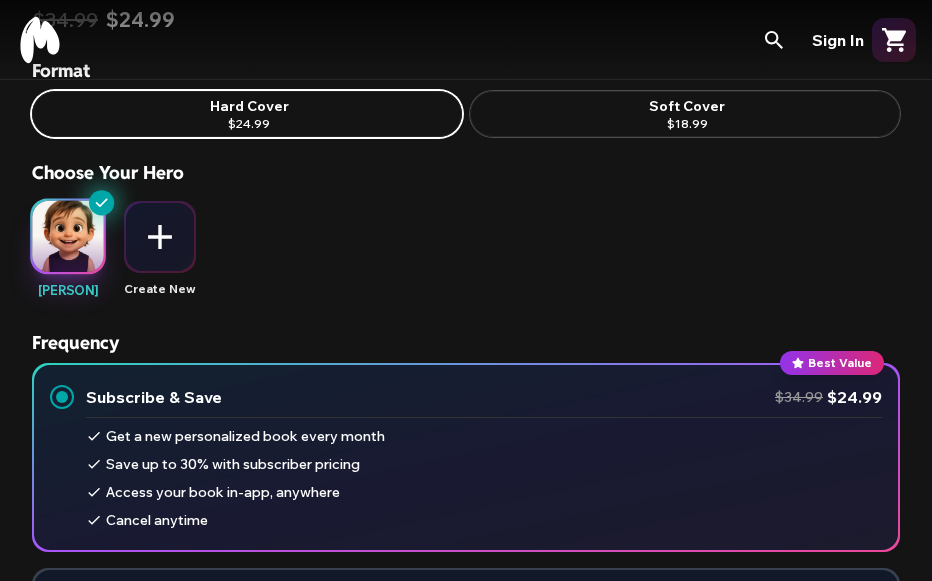 scroll, scrollTop: 0, scrollLeft: 0, axis: both 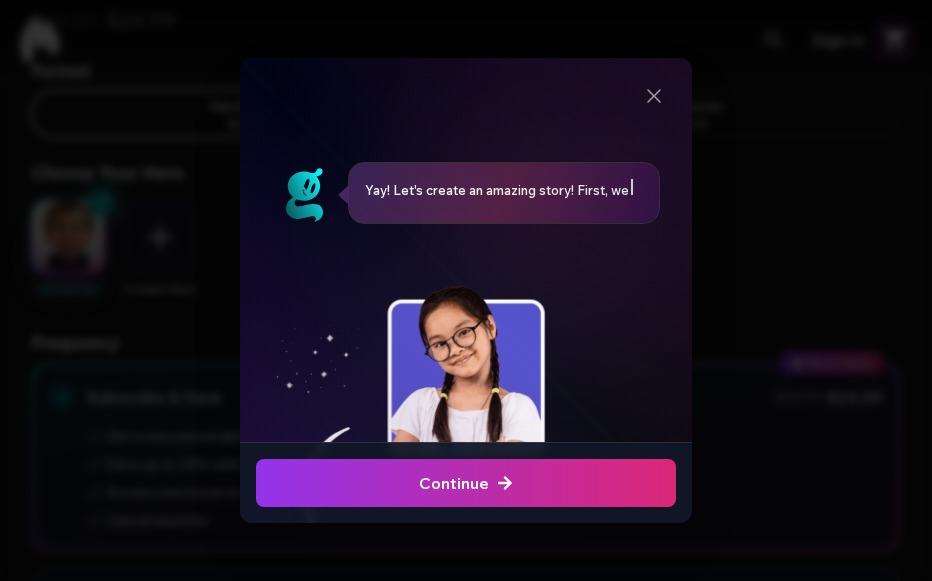click at bounding box center (466, 483) 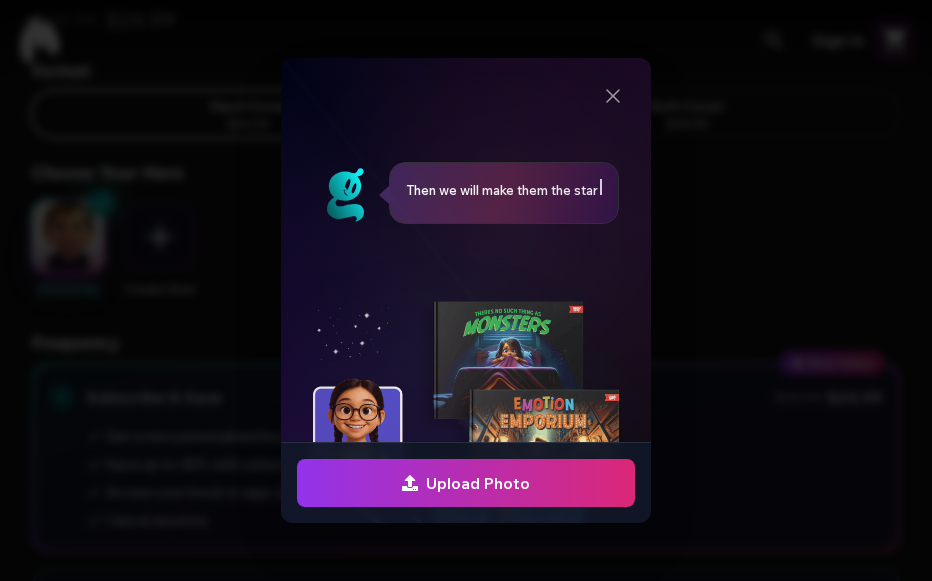 click on "Upload Photo" at bounding box center [466, 483] 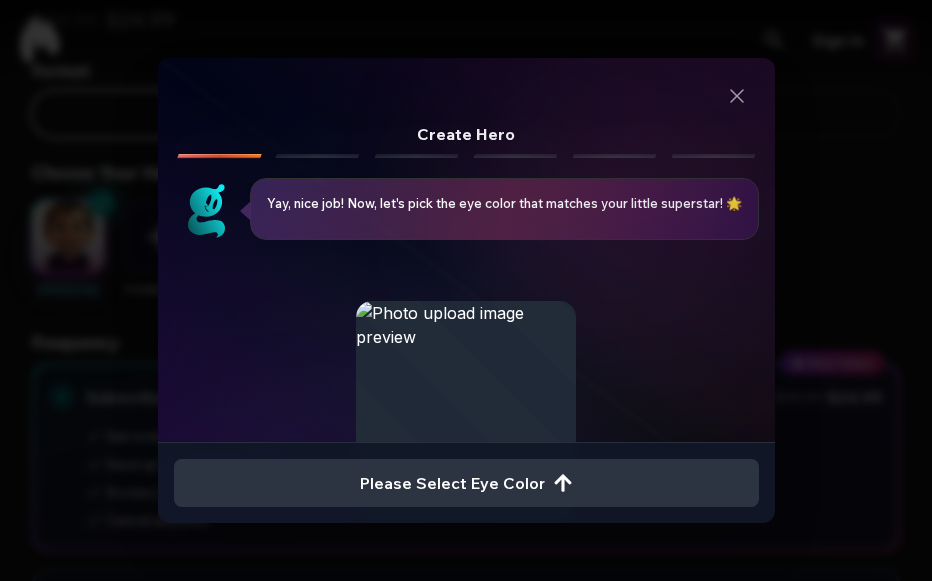 scroll, scrollTop: 246, scrollLeft: 0, axis: vertical 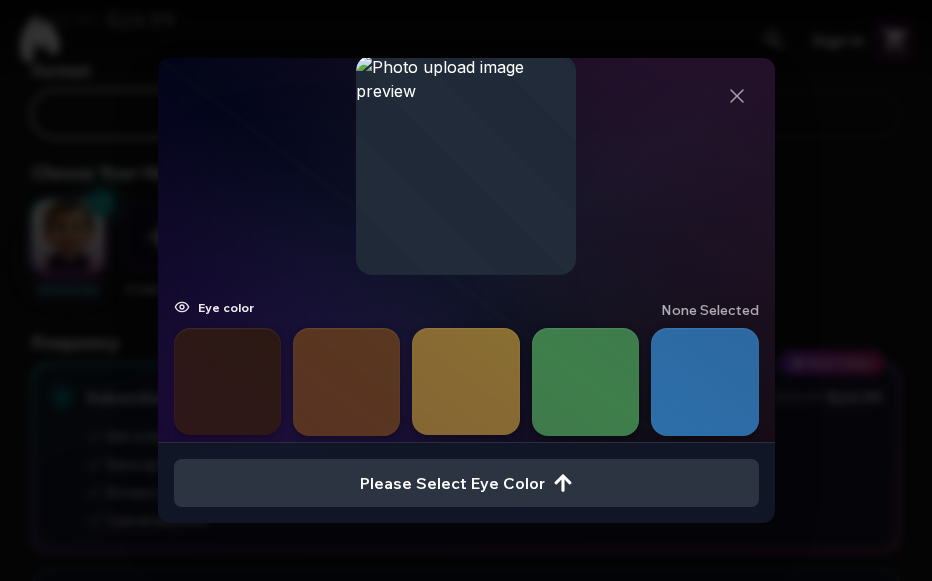 click at bounding box center (227, 381) 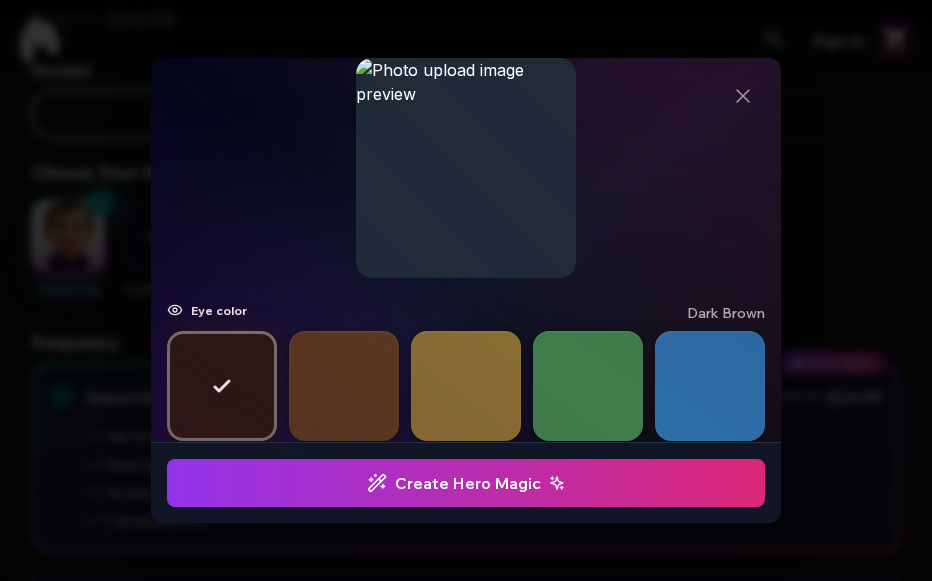 scroll, scrollTop: 246, scrollLeft: 0, axis: vertical 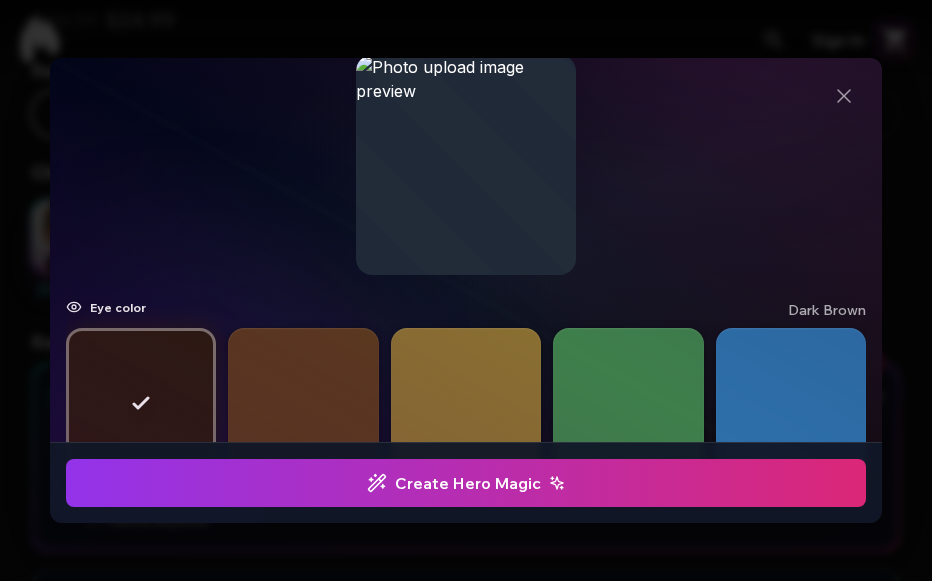 click on "Create Hero Magic" at bounding box center [466, 483] 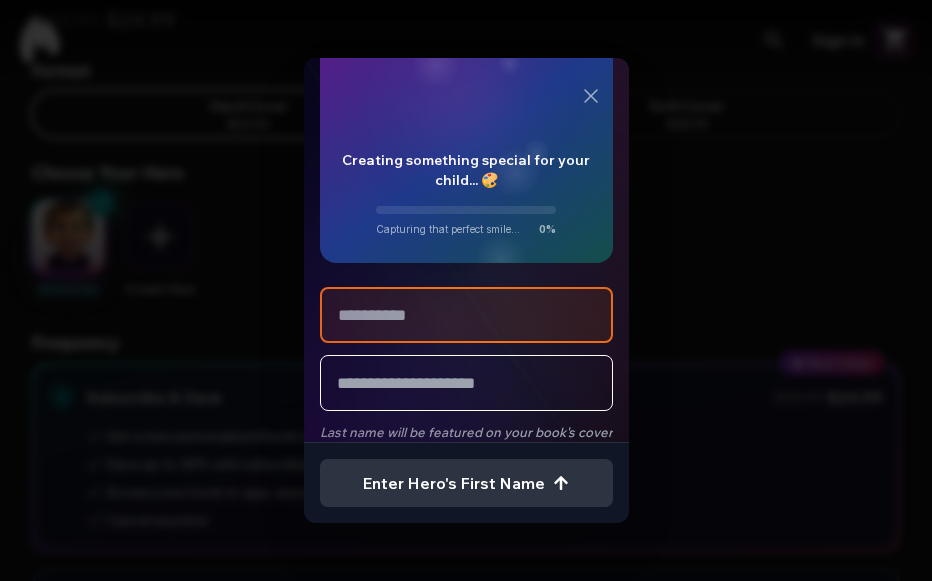 scroll, scrollTop: 222, scrollLeft: 0, axis: vertical 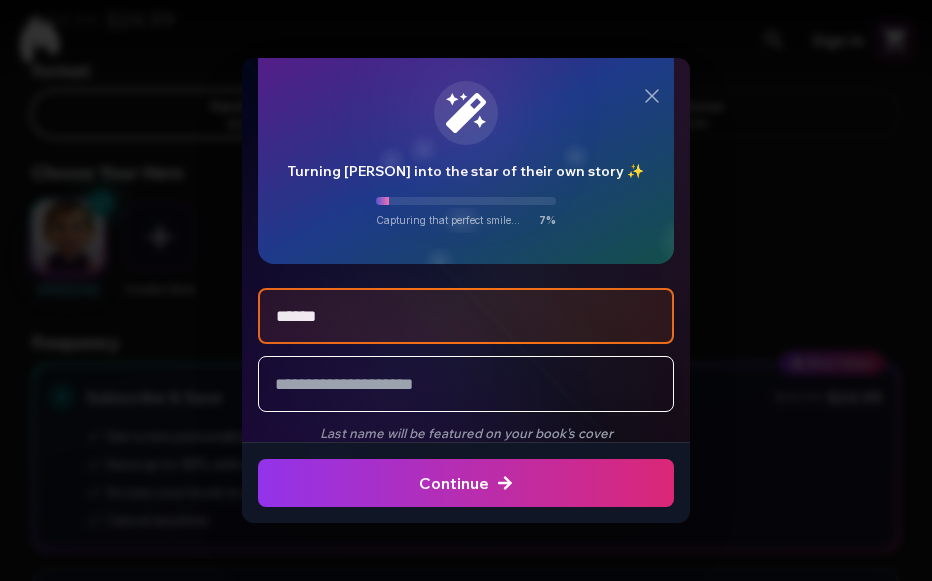 type on "******" 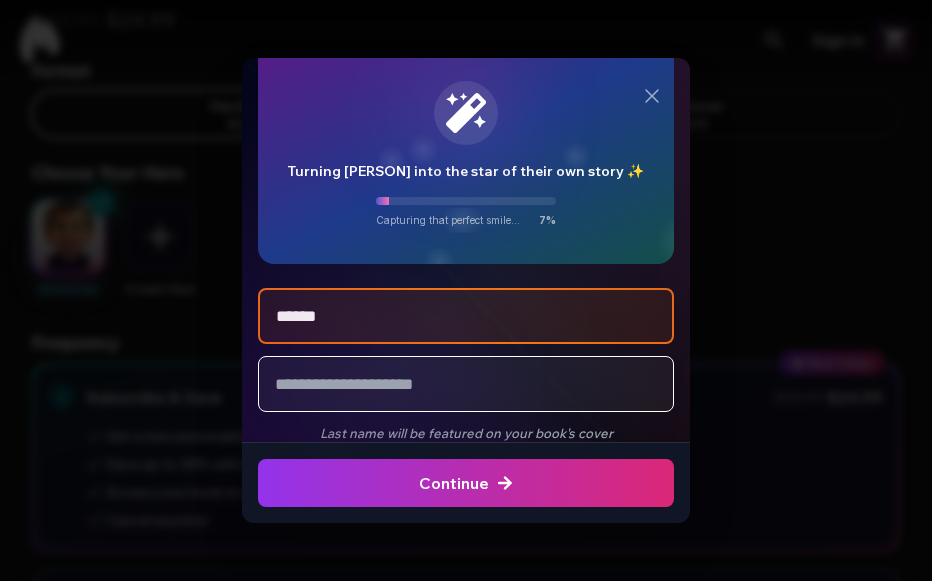 click at bounding box center (466, 384) 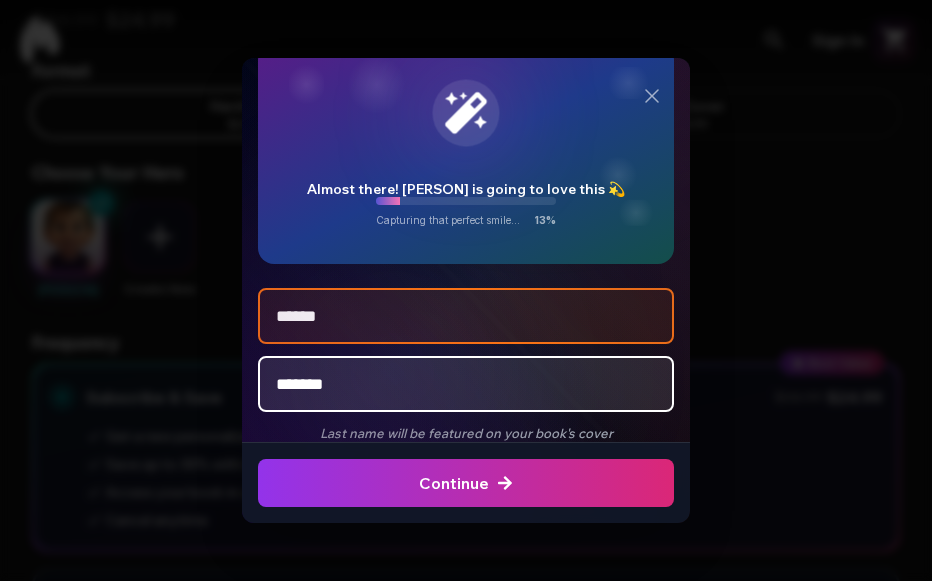 type on "*******" 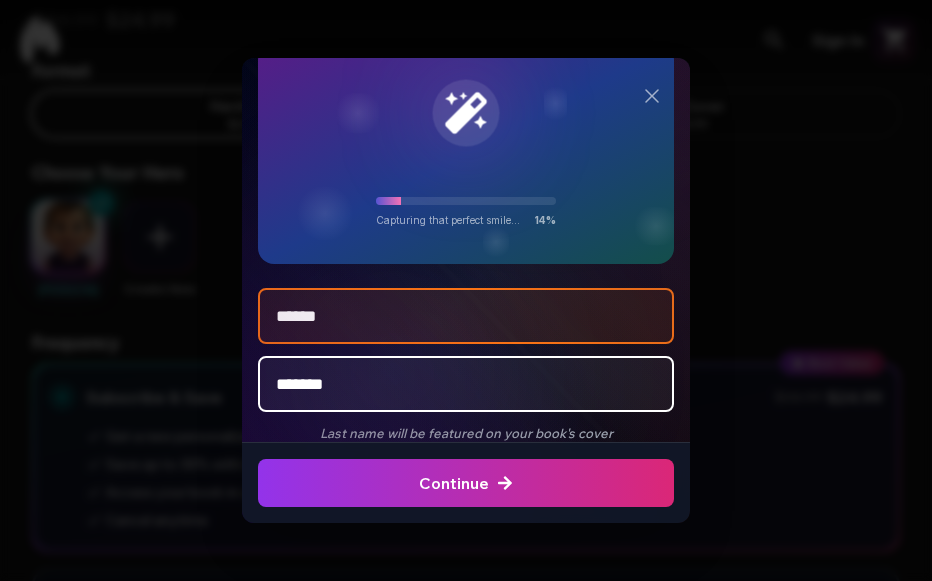 click 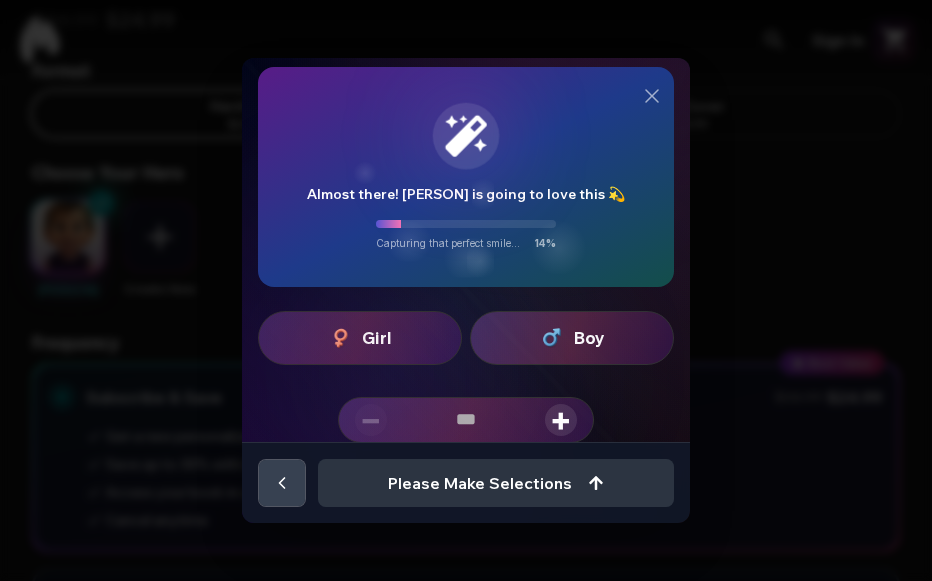 scroll, scrollTop: 199, scrollLeft: 0, axis: vertical 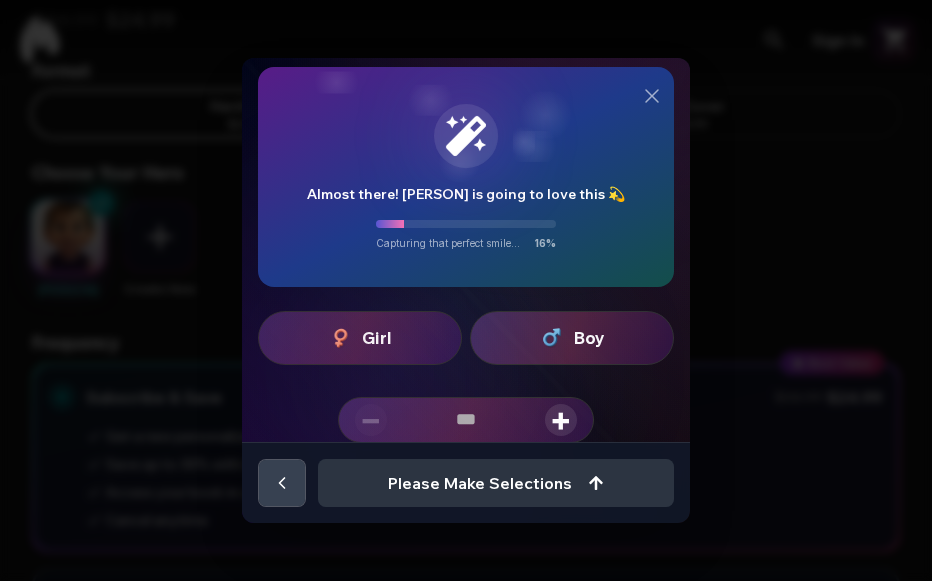 click on "+" at bounding box center (561, 420) 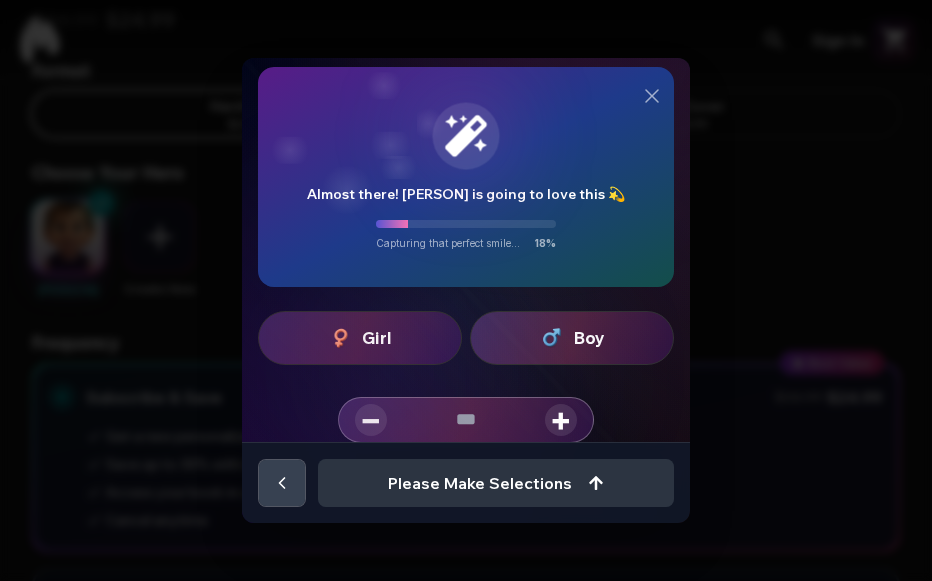 click on "+" at bounding box center (561, 420) 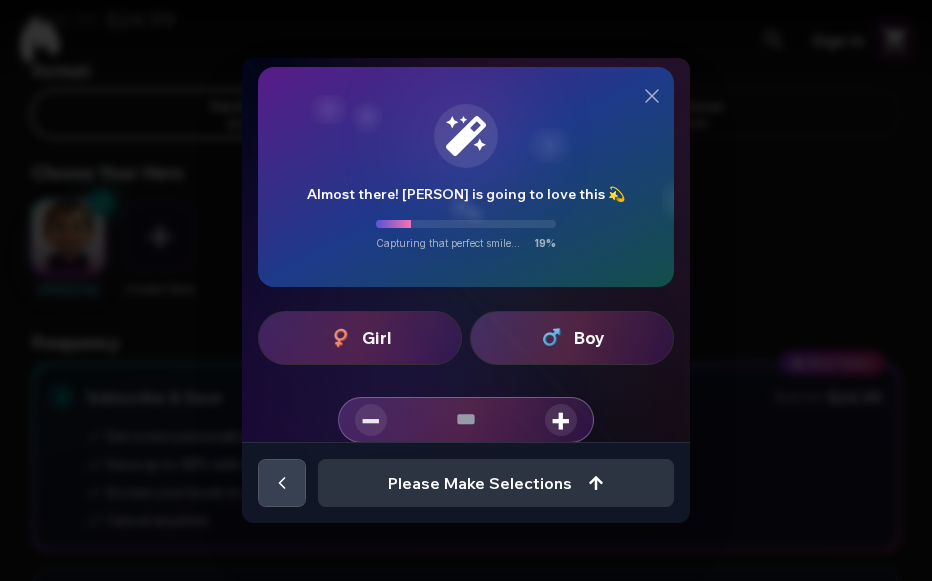 click on "Girl" at bounding box center (360, 338) 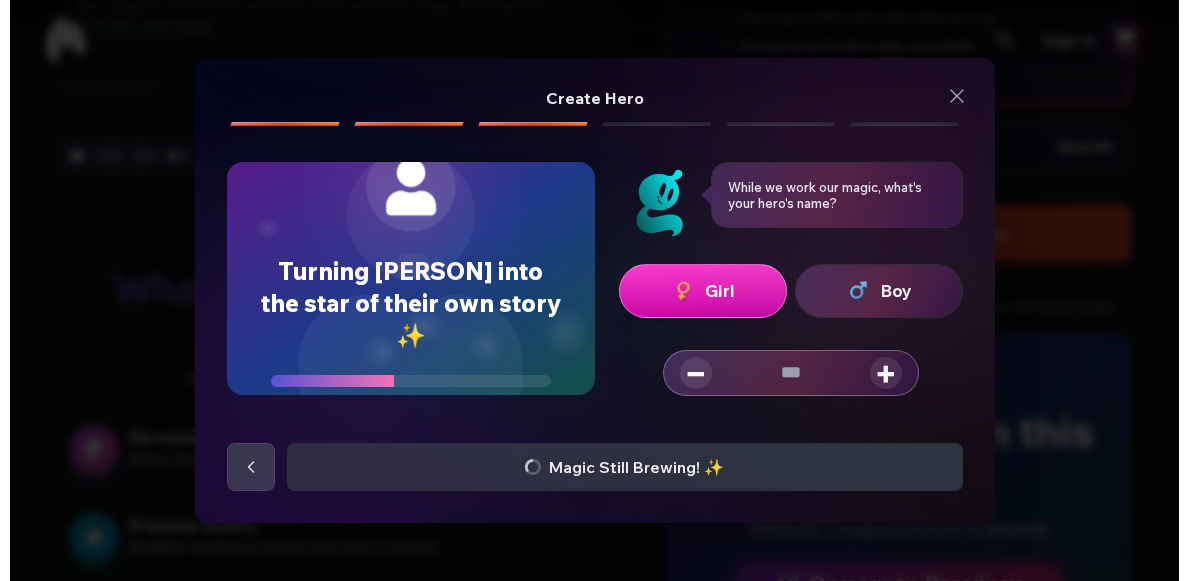 scroll, scrollTop: 0, scrollLeft: 0, axis: both 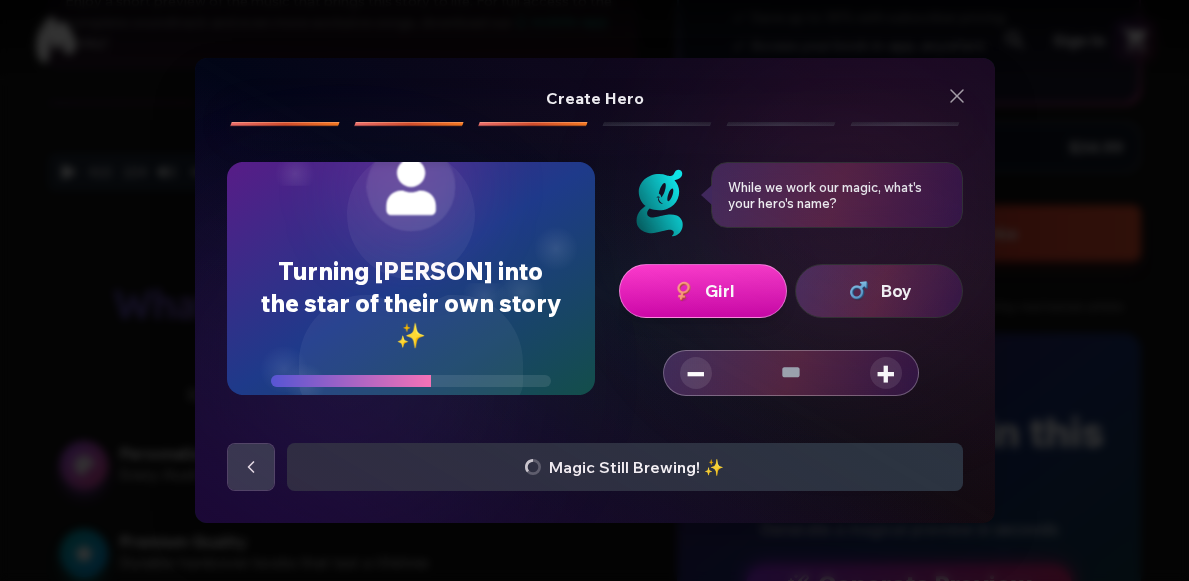 click on "Girl" at bounding box center [720, 291] 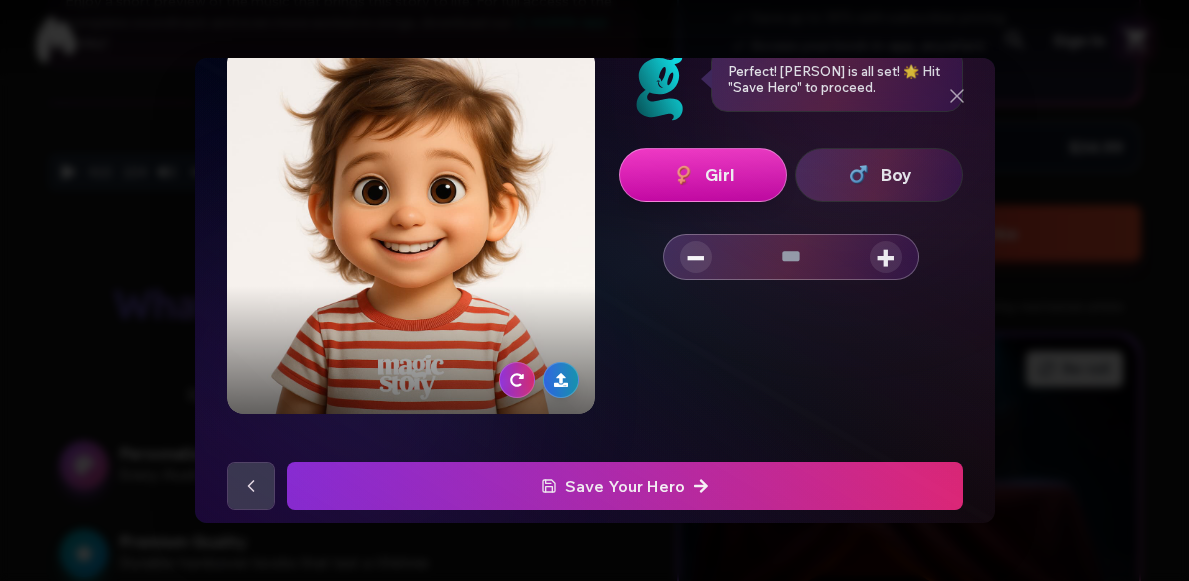 scroll, scrollTop: 135, scrollLeft: 0, axis: vertical 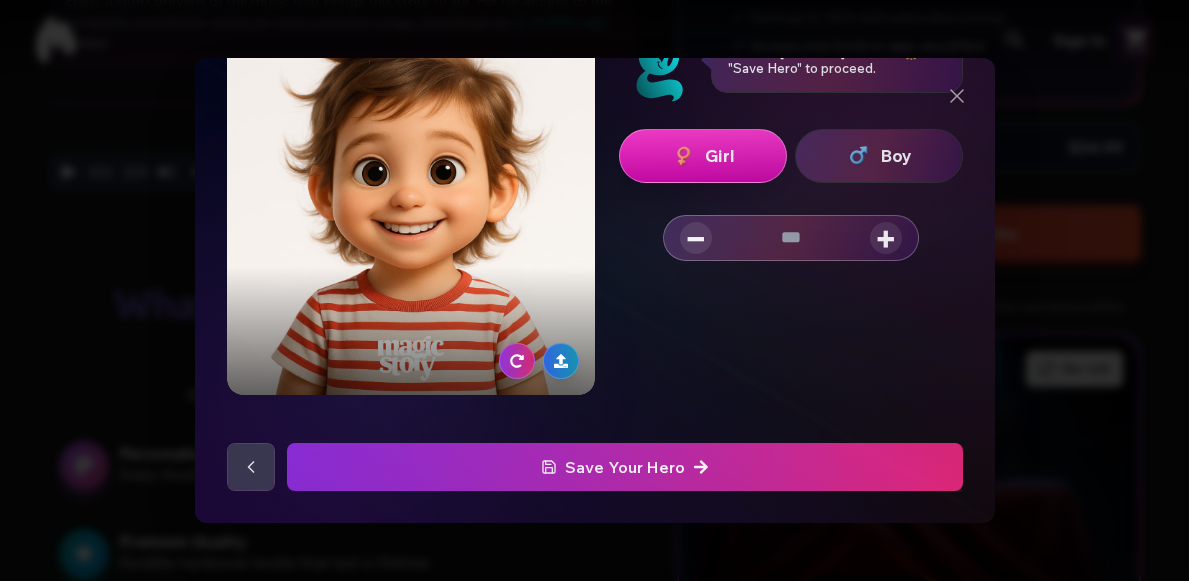 click on "Save Your Hero" at bounding box center (625, 467) 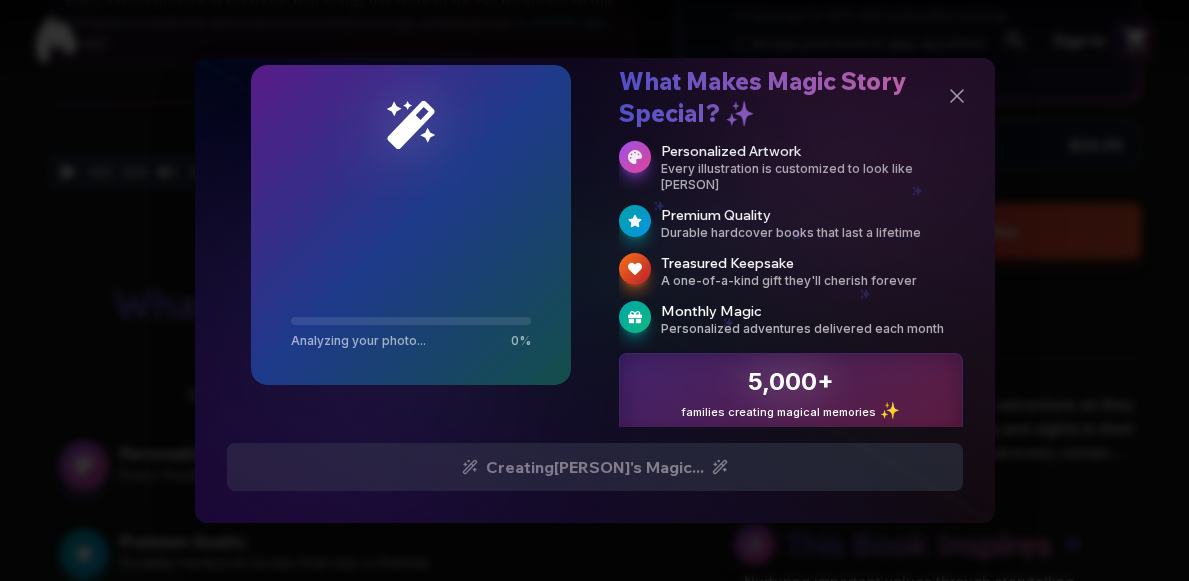 scroll, scrollTop: 87, scrollLeft: 0, axis: vertical 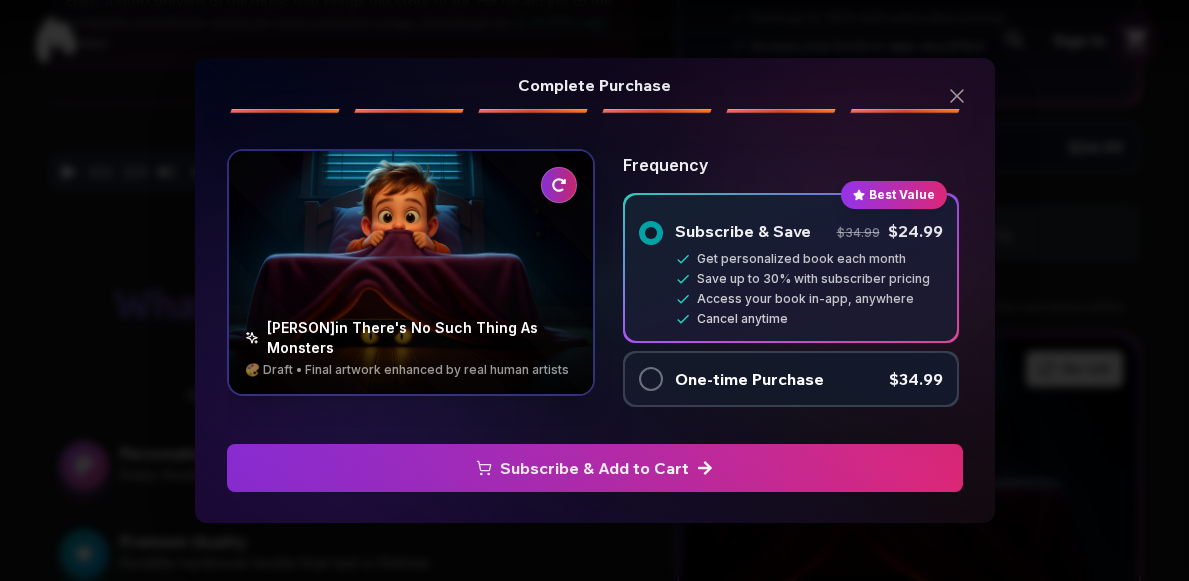 click at bounding box center [411, 272] 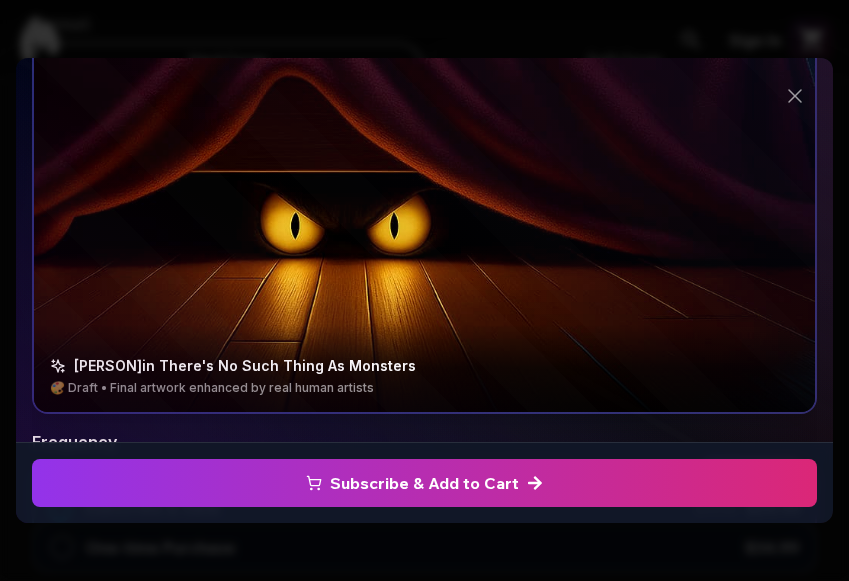 scroll, scrollTop: 532, scrollLeft: 0, axis: vertical 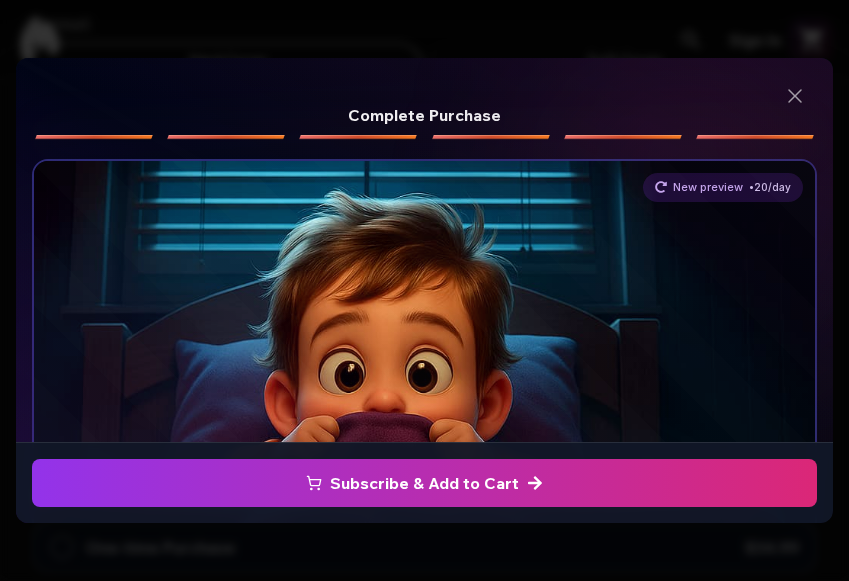 click on "New preview" at bounding box center (708, 187) 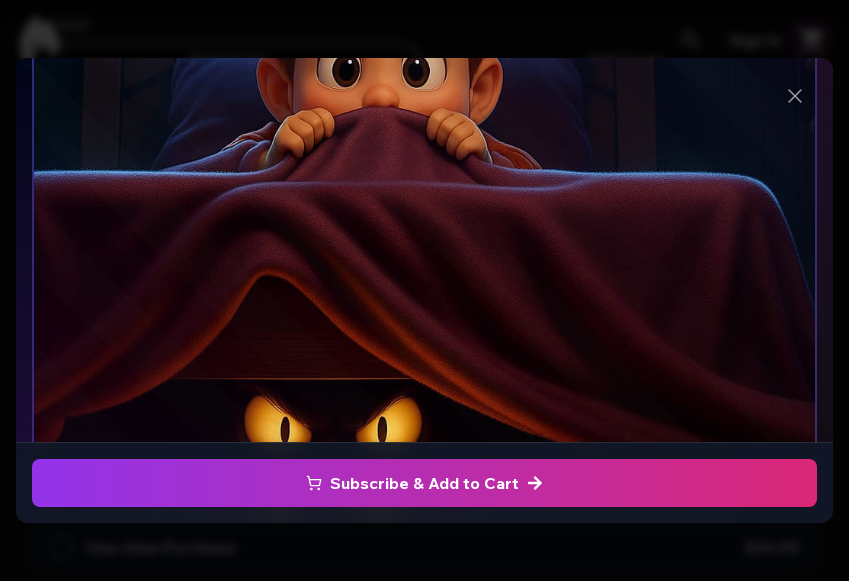 scroll, scrollTop: 227, scrollLeft: 0, axis: vertical 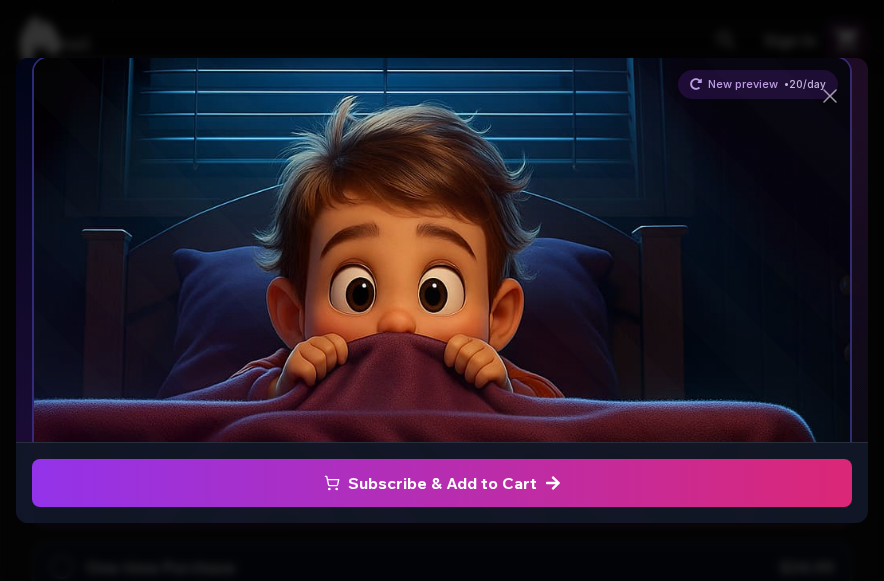 click on "Complete Purchase Complete Purchase [PERSON]  in   There's No Such Thing As Monsters 🎨 Draft • Final artwork enhanced by real human artists New preview •  20 /day [PERSON]  in   There's No Such Thing As Monsters 🎨 Draft • Final artwork enhanced by real human artists New preview •  20 /day Frequency Best Value Subscribe & Save $34.99 $24.99 Get personalized book each month Save up to 30% with subscriber pricing Access your book in-app, anywhere Cancel anytime One-time Purchase $34.99 Subscribe & Add to Cart Subscribe & Add to Cart" at bounding box center [442, 290] 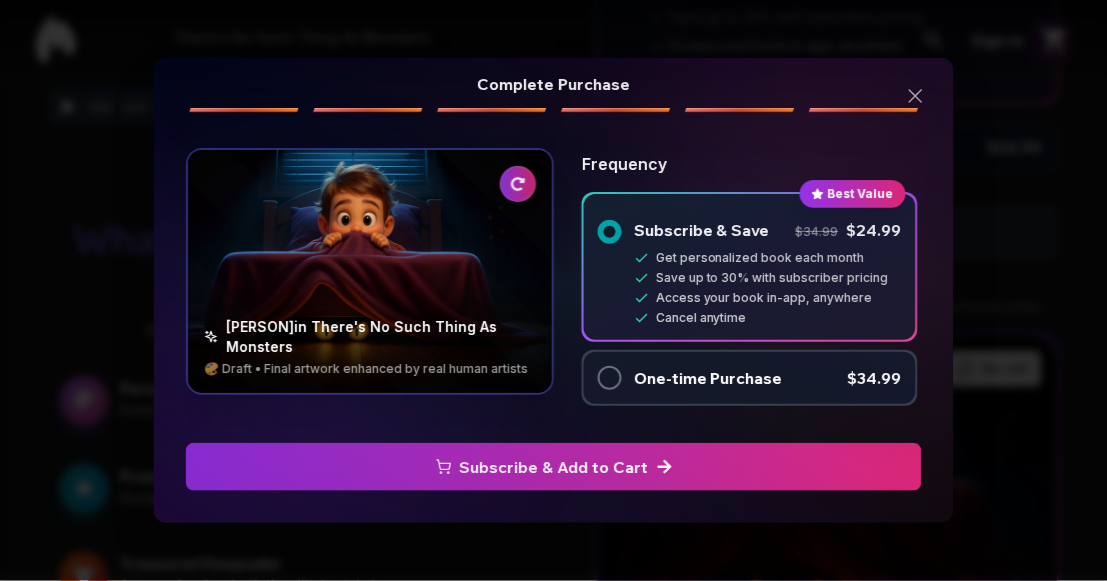 scroll, scrollTop: 0, scrollLeft: 0, axis: both 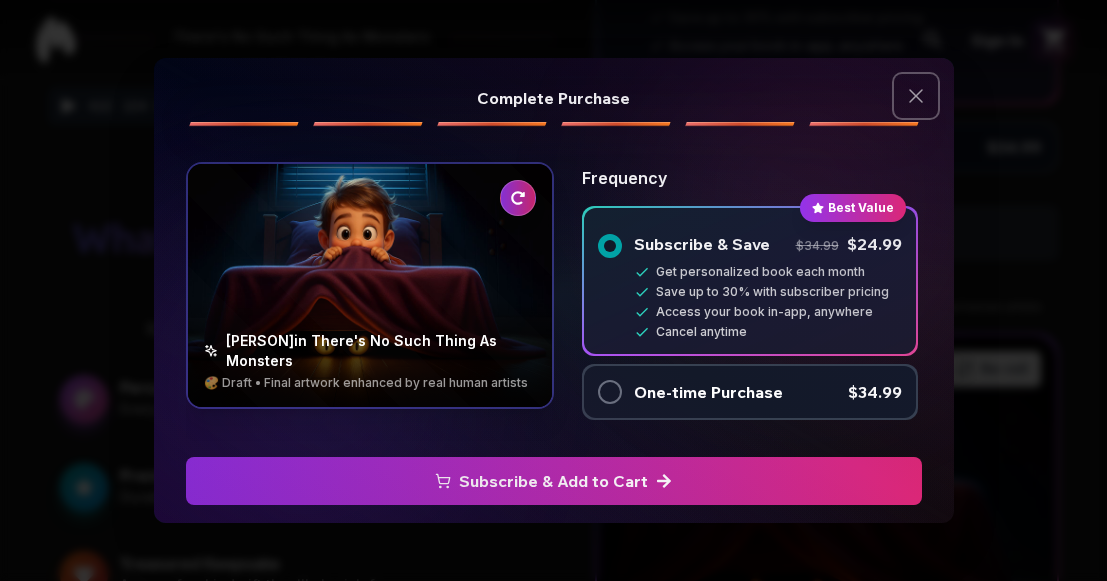 click 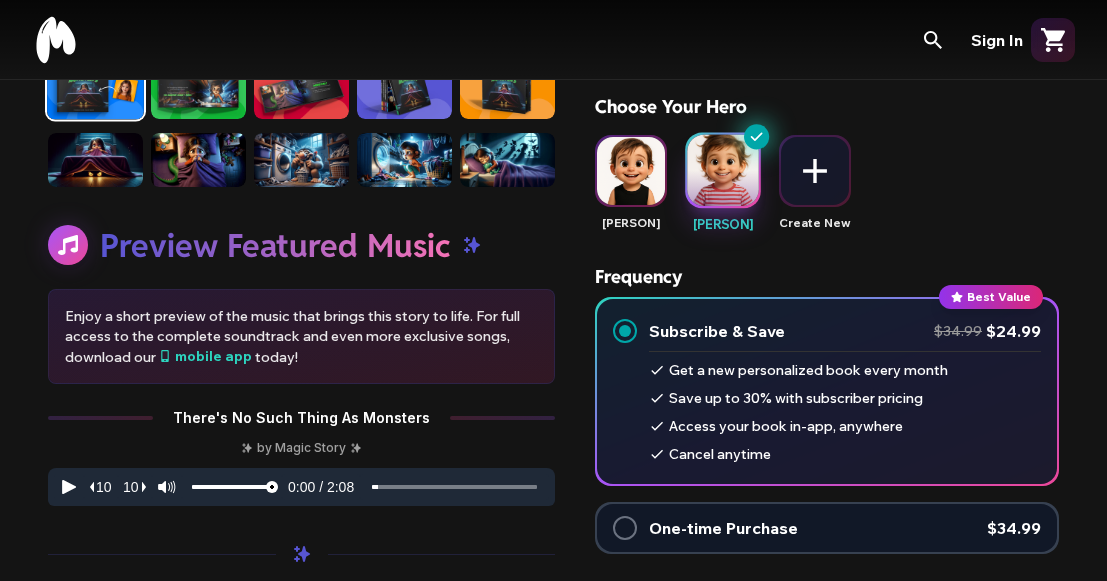 scroll, scrollTop: 348, scrollLeft: 0, axis: vertical 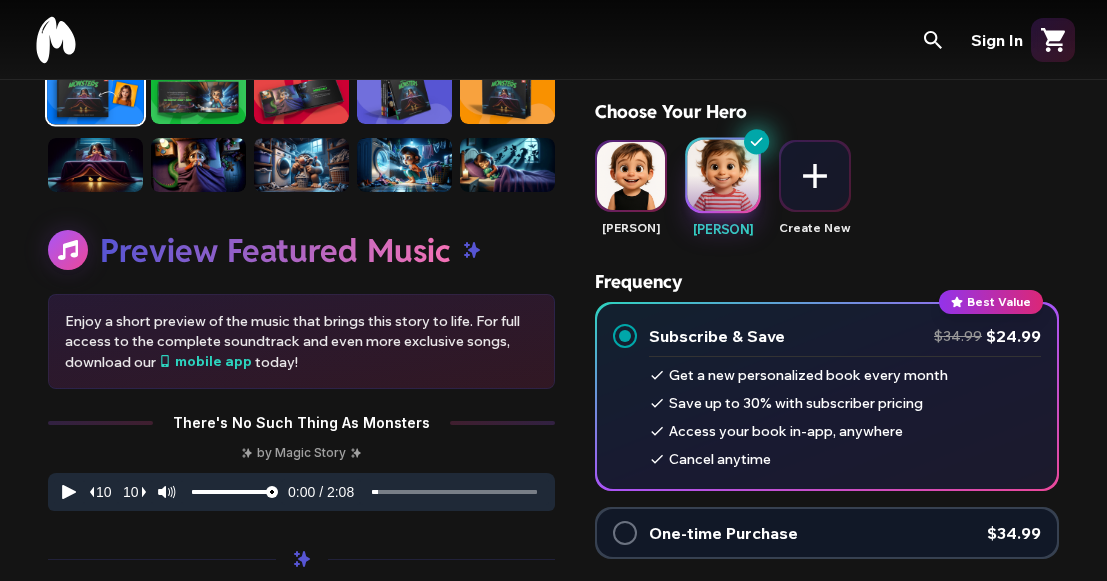 click 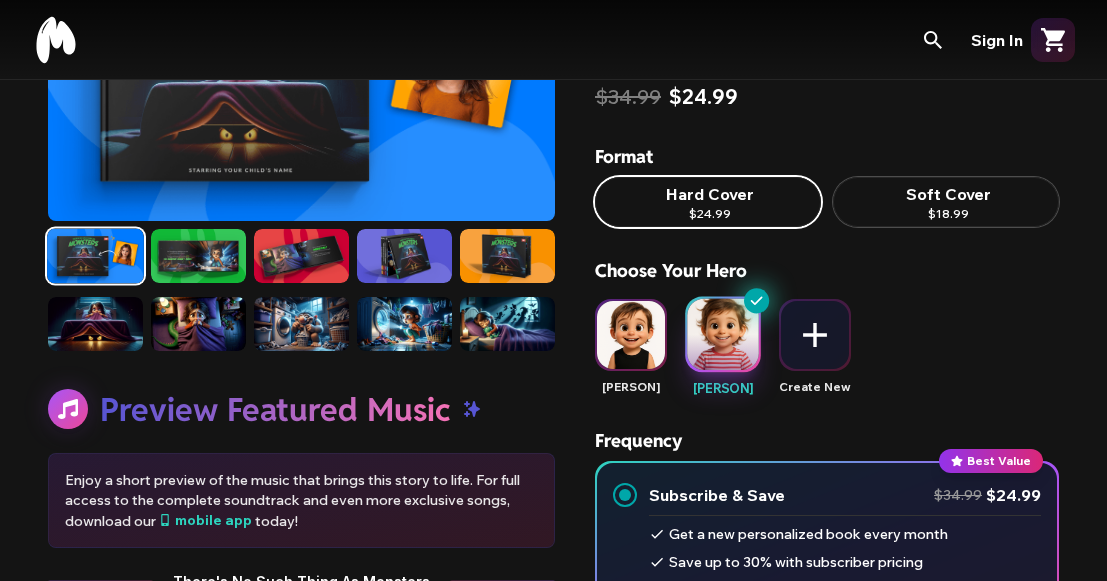 scroll, scrollTop: 187, scrollLeft: 0, axis: vertical 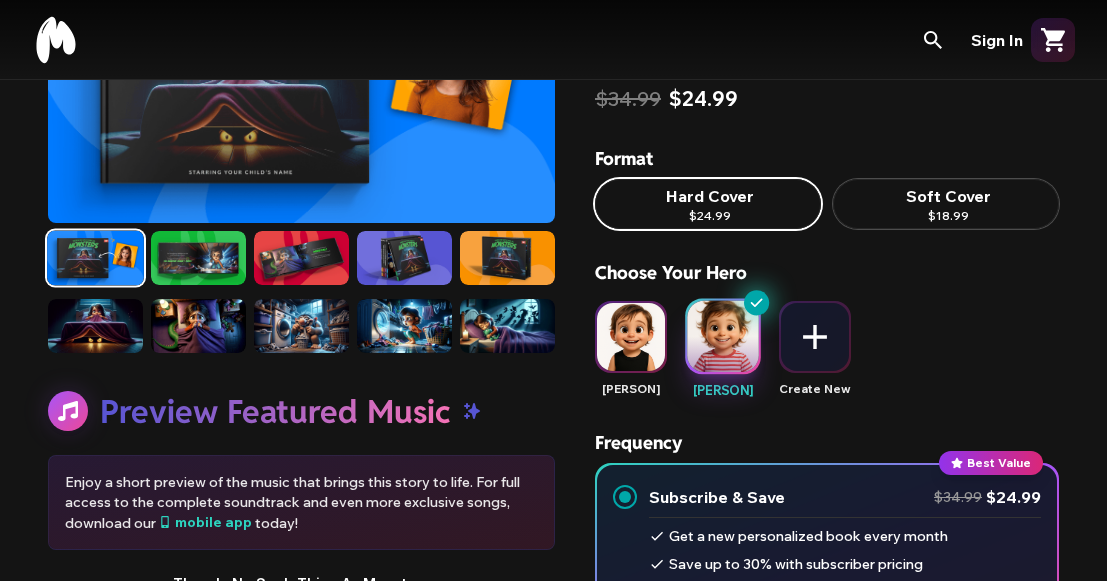 click at bounding box center [95, 326] 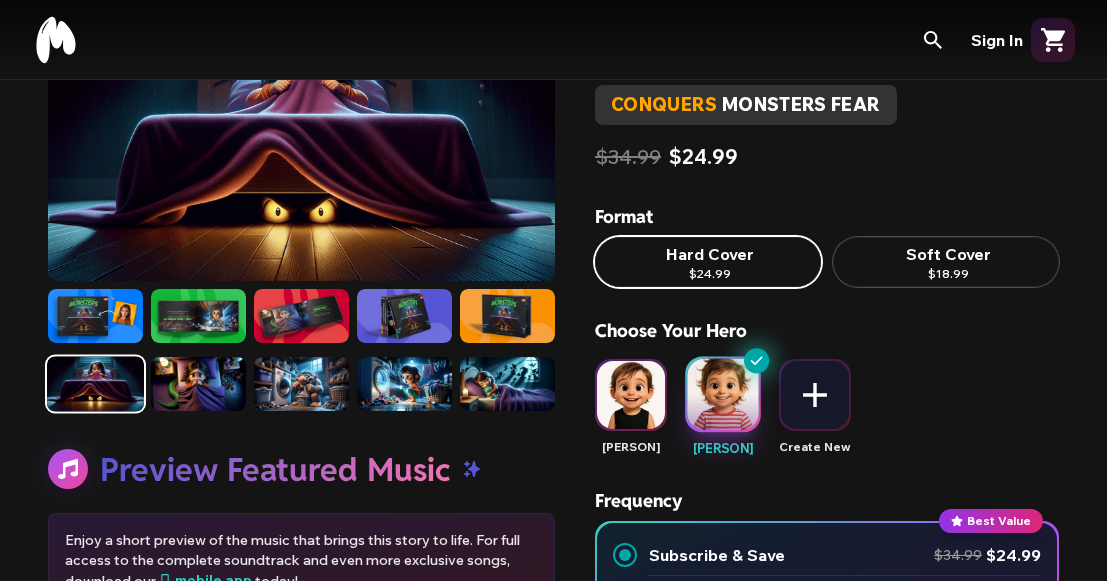 scroll, scrollTop: 104, scrollLeft: 0, axis: vertical 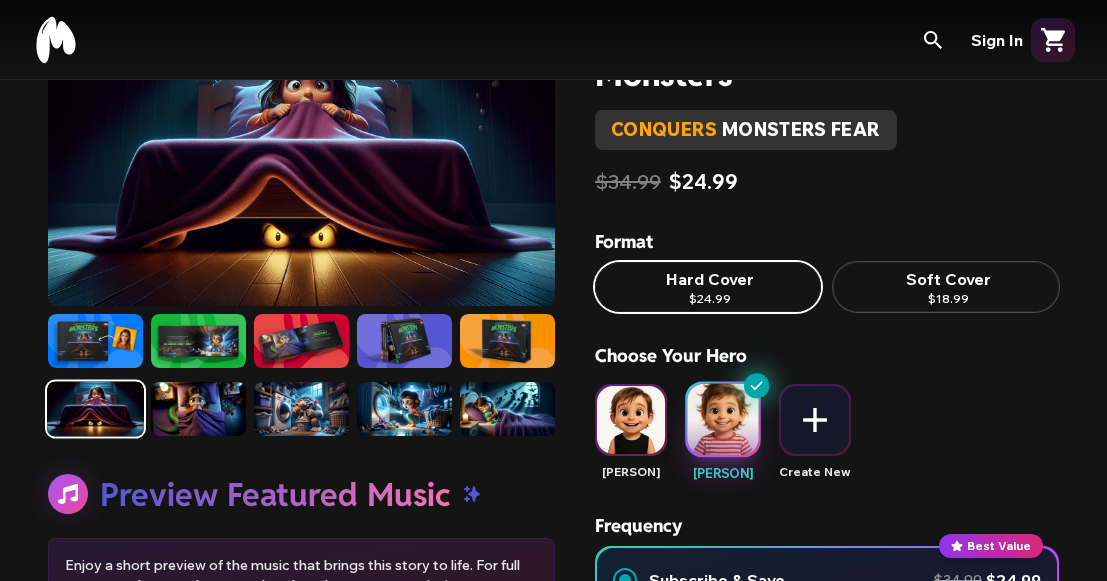 click at bounding box center (198, 409) 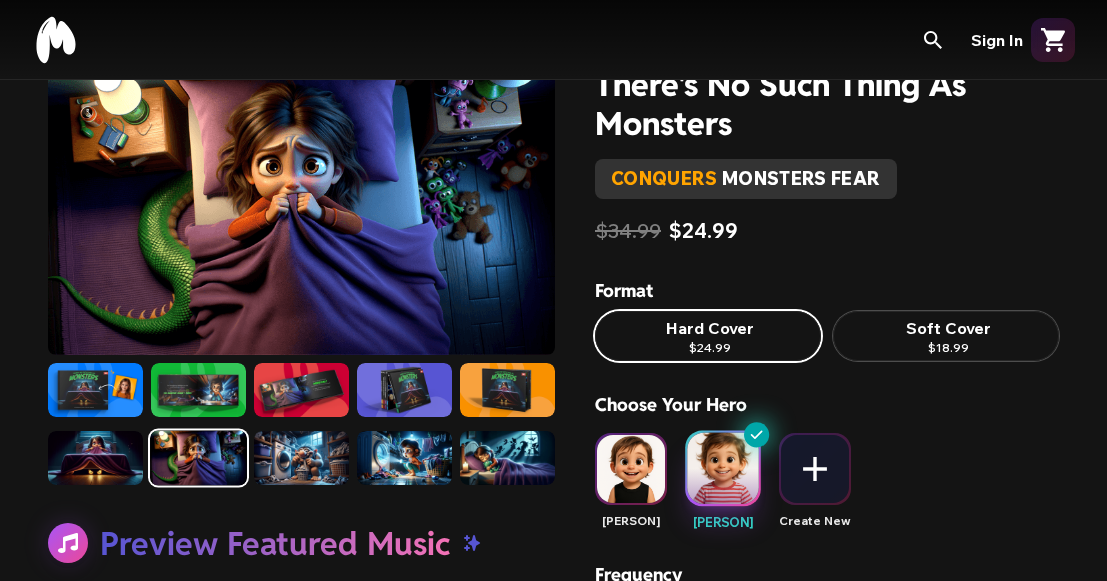 scroll, scrollTop: 38, scrollLeft: 0, axis: vertical 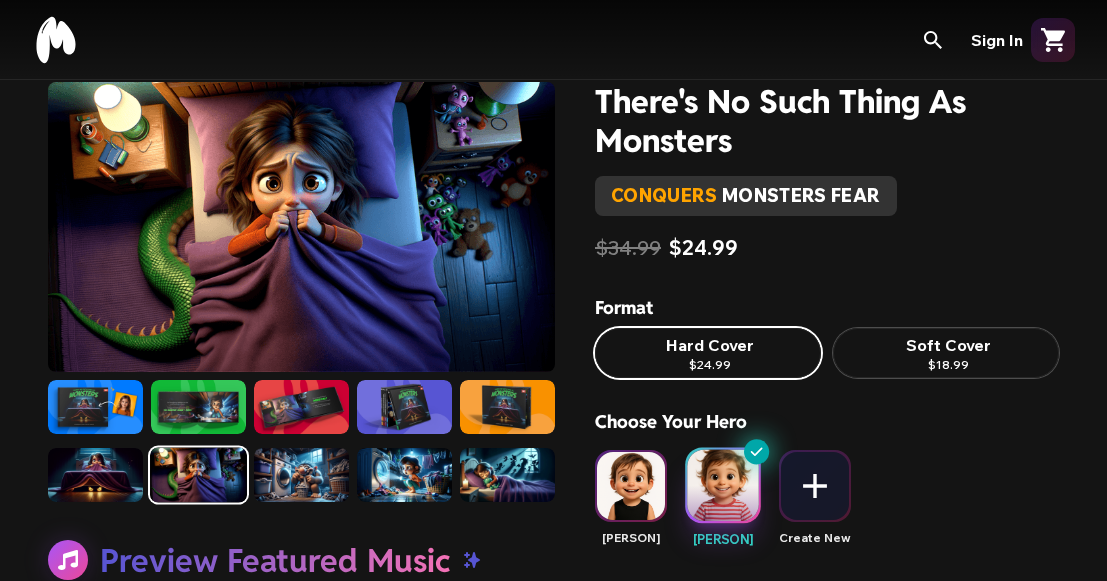 click at bounding box center [301, 475] 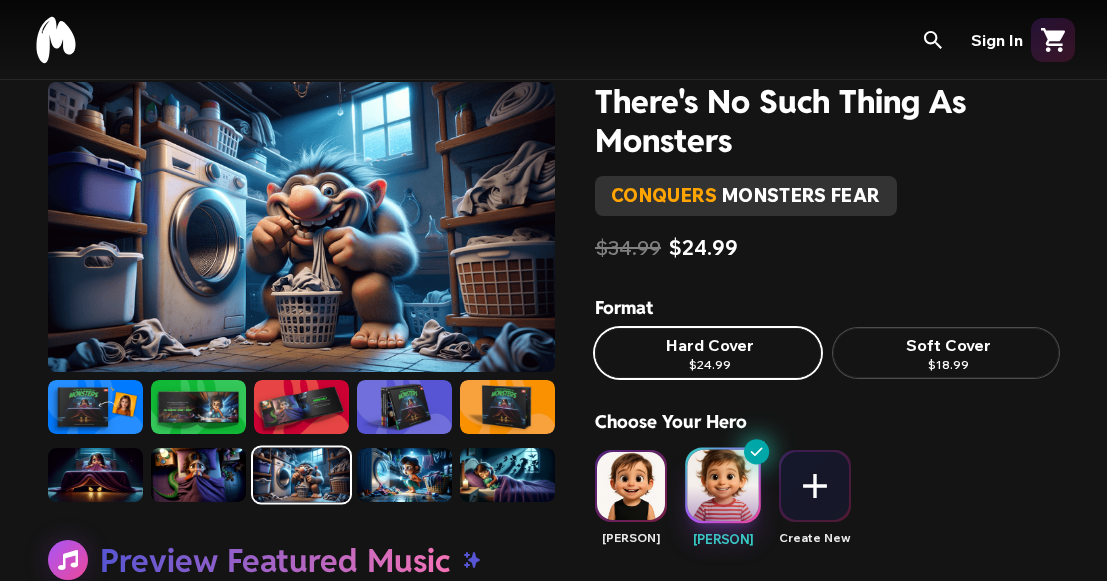 click at bounding box center (404, 475) 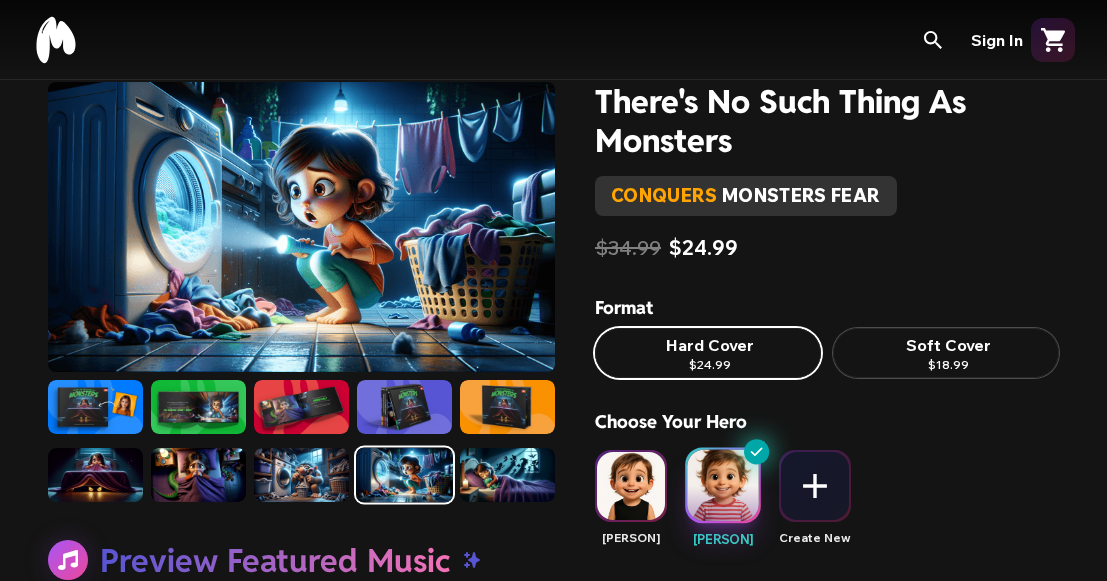 click at bounding box center [507, 475] 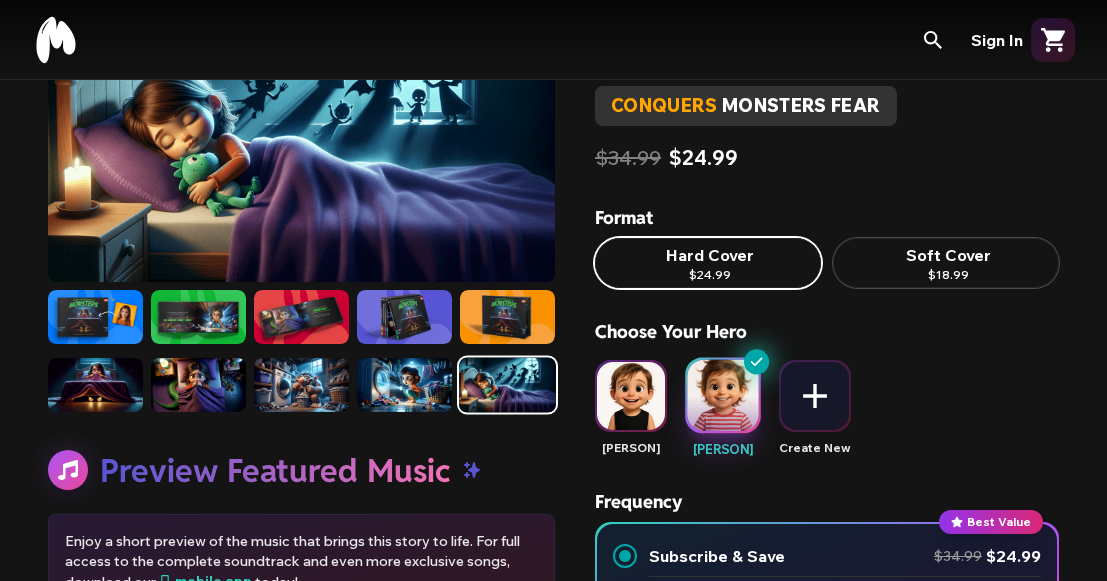 scroll, scrollTop: 138, scrollLeft: 0, axis: vertical 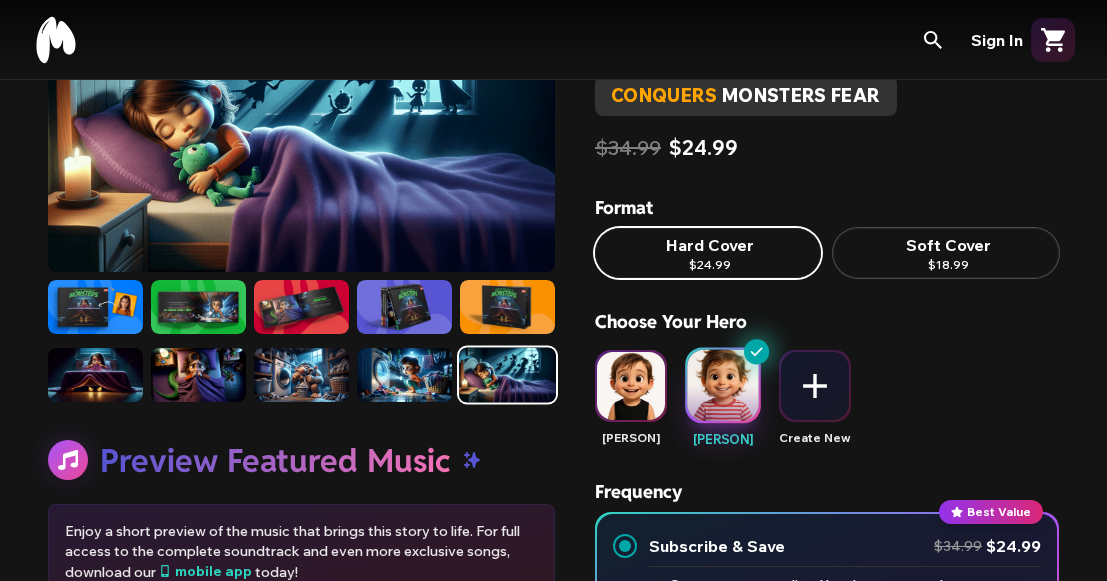 click 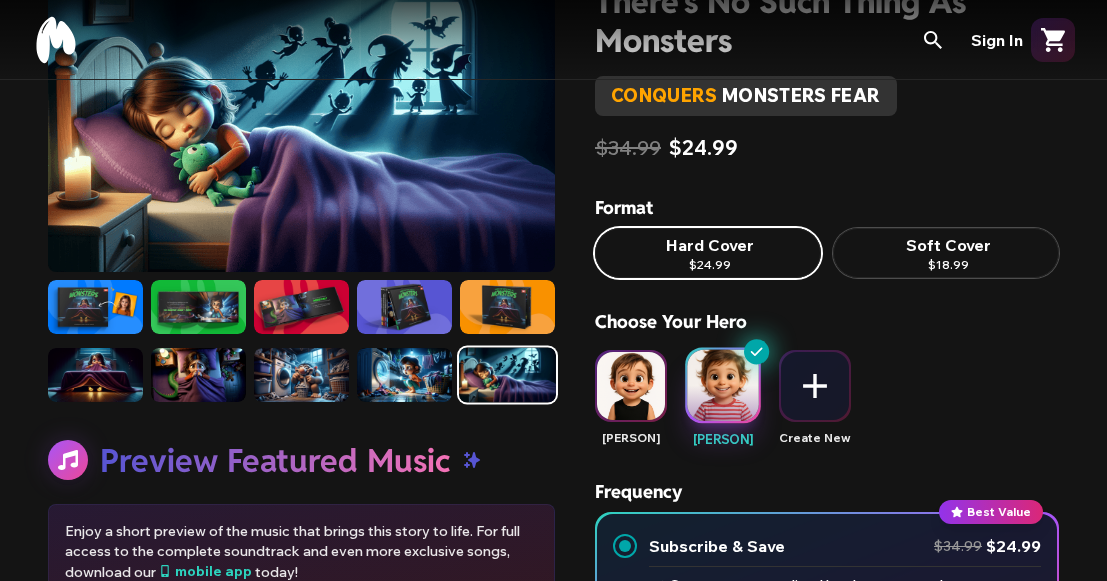scroll, scrollTop: 0, scrollLeft: 0, axis: both 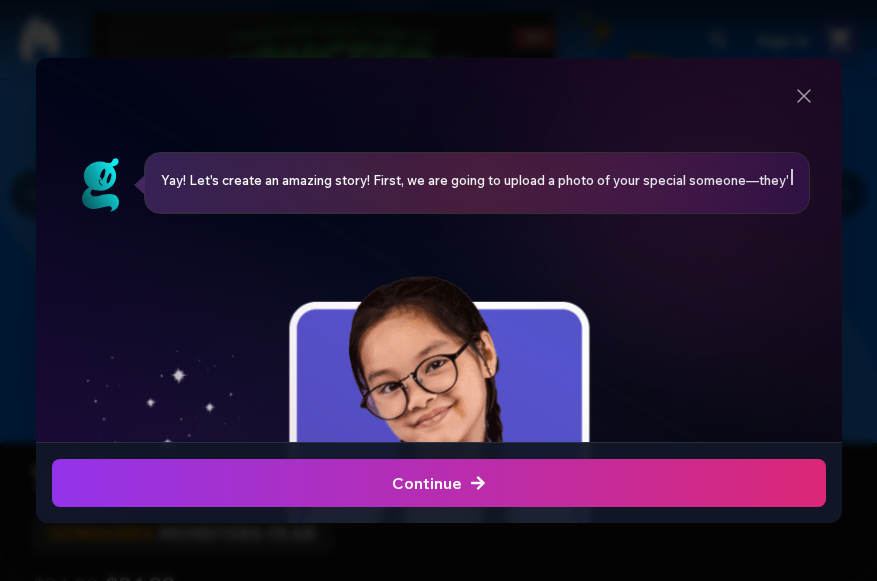 click at bounding box center [-1092, 483] 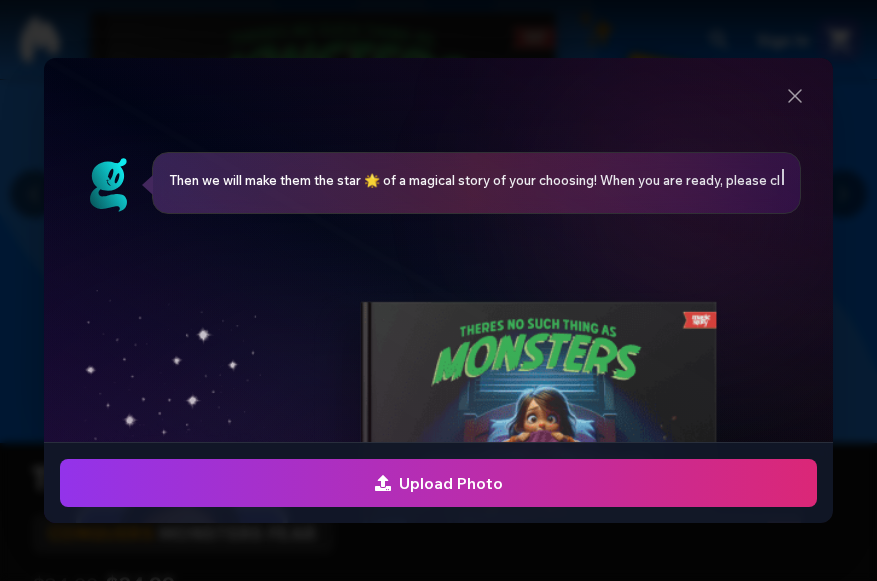 click at bounding box center (-1076, 483) 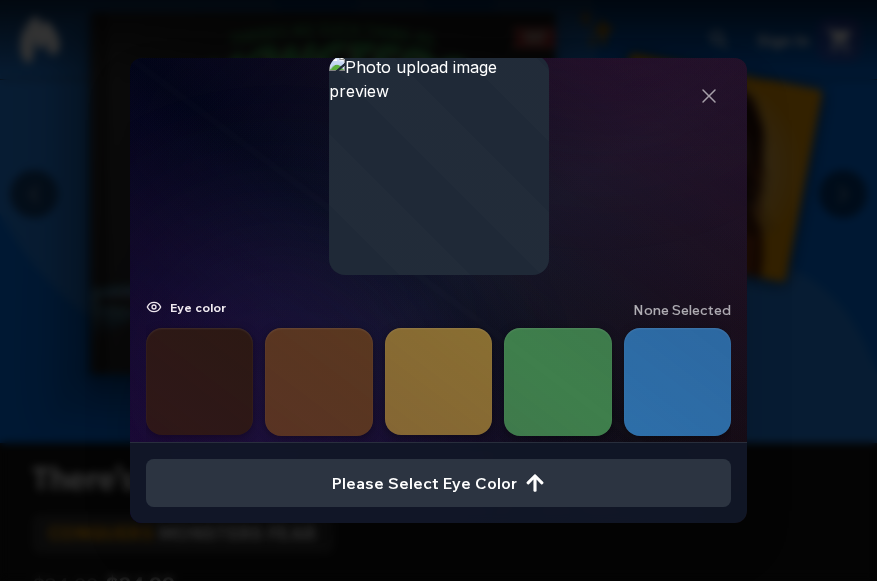 click at bounding box center (199, 381) 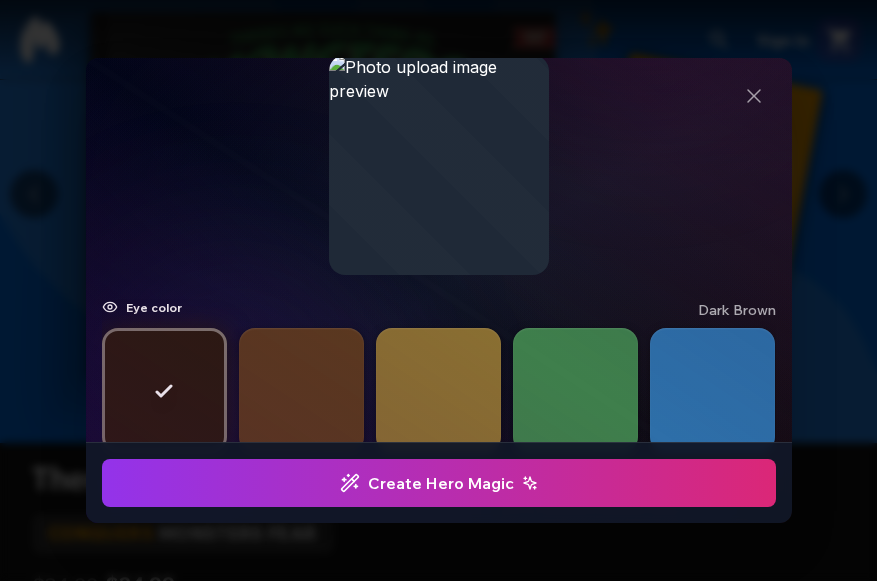 click on "Create Hero Magic" at bounding box center [439, 483] 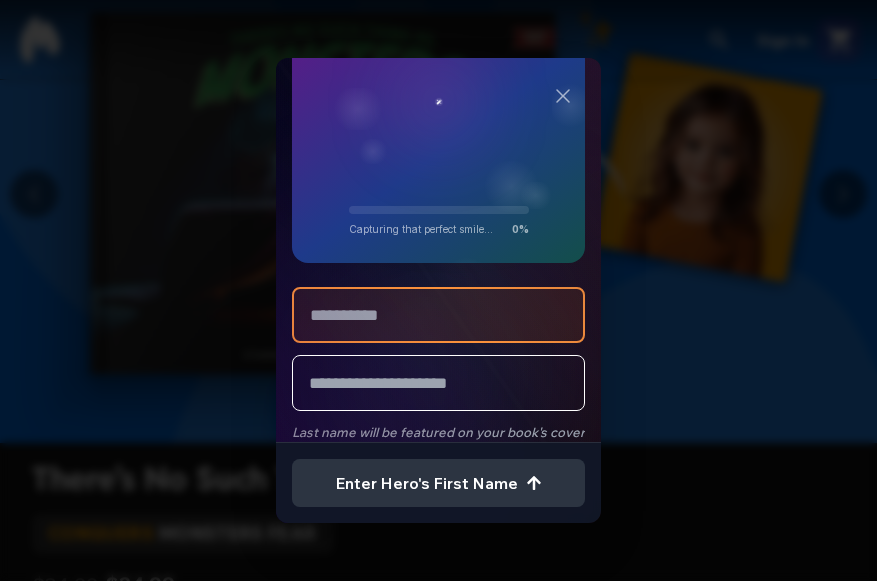 scroll, scrollTop: 222, scrollLeft: 0, axis: vertical 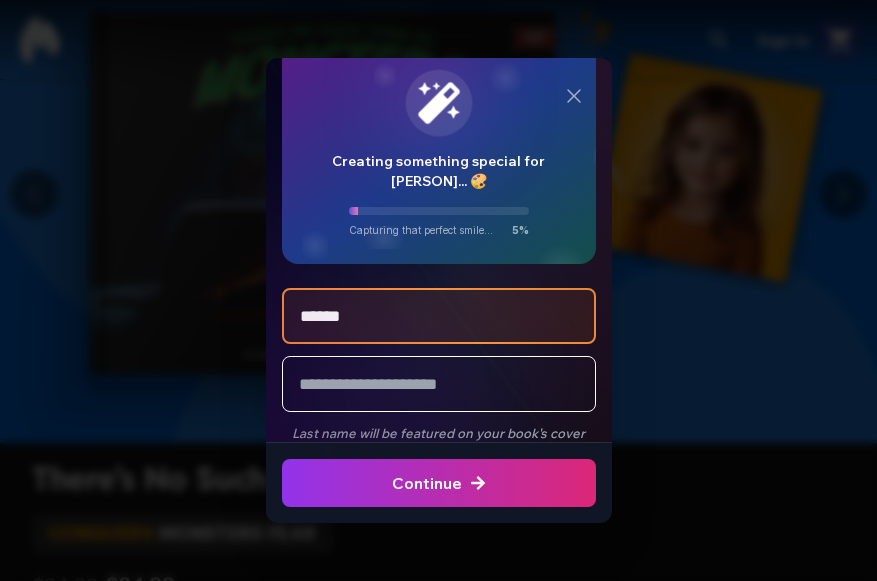 type on "******" 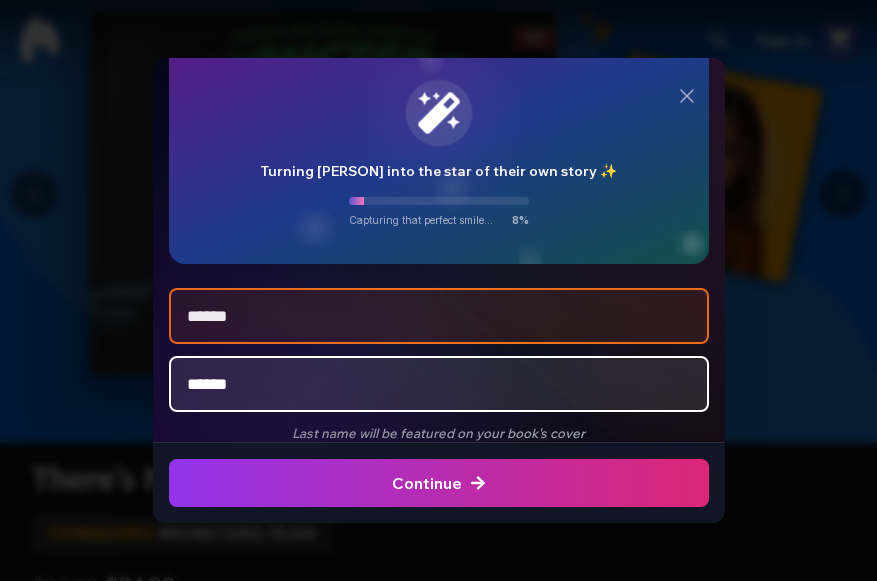 type on "*******" 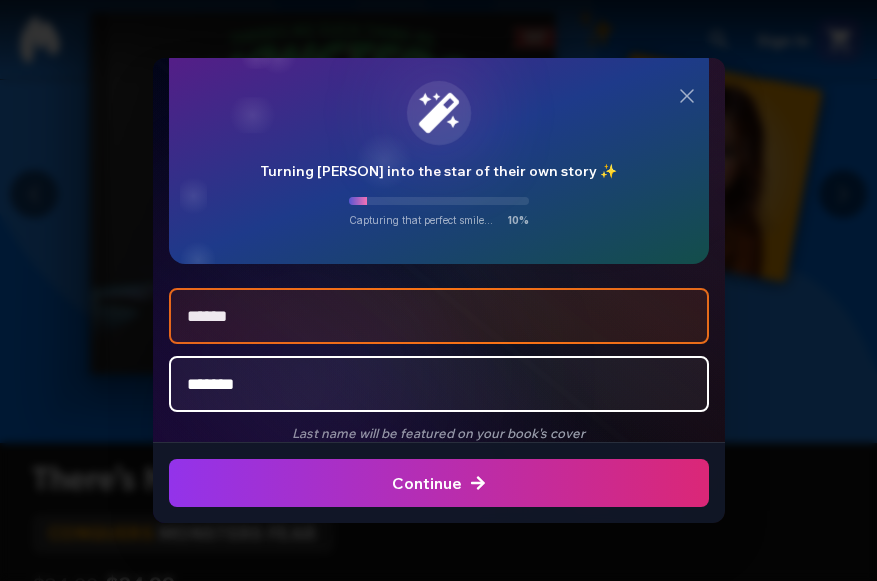 click at bounding box center [438, 483] 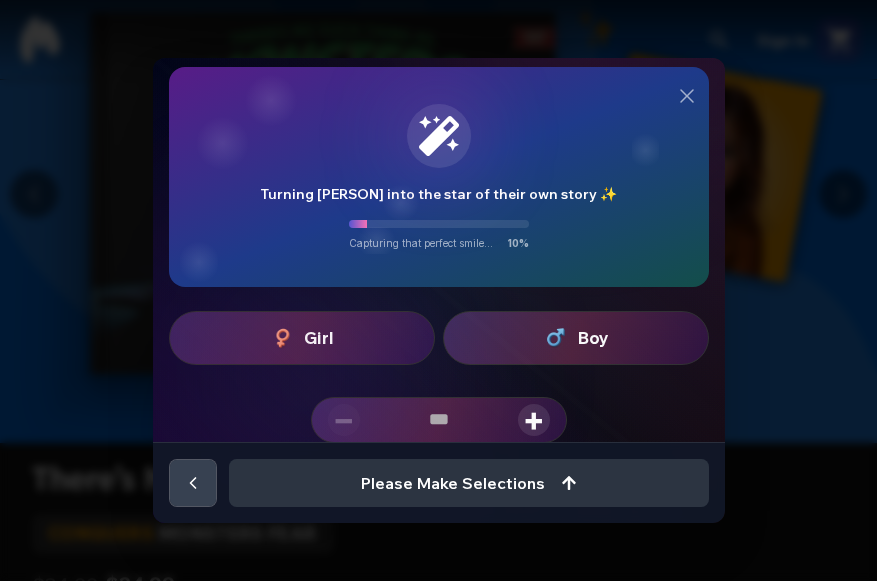 scroll, scrollTop: 199, scrollLeft: 0, axis: vertical 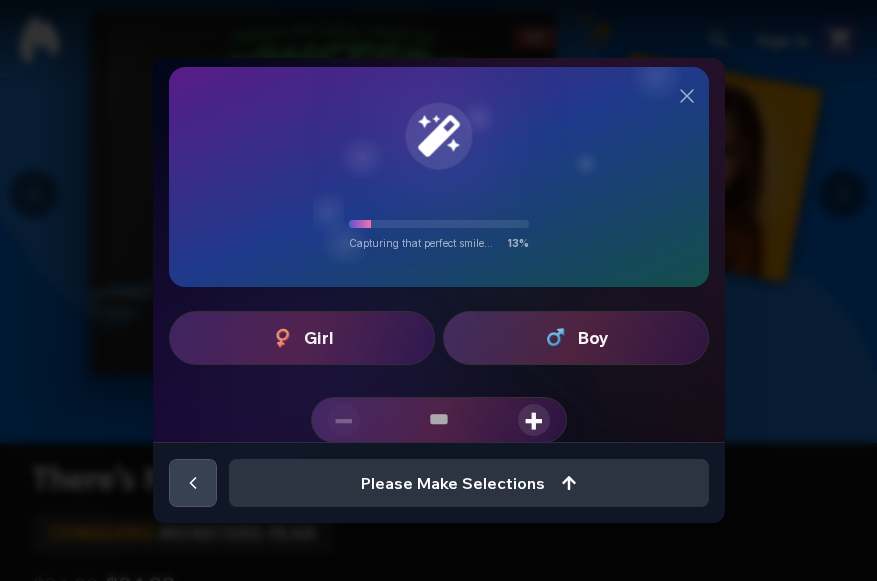 click on "Girl" at bounding box center (302, 338) 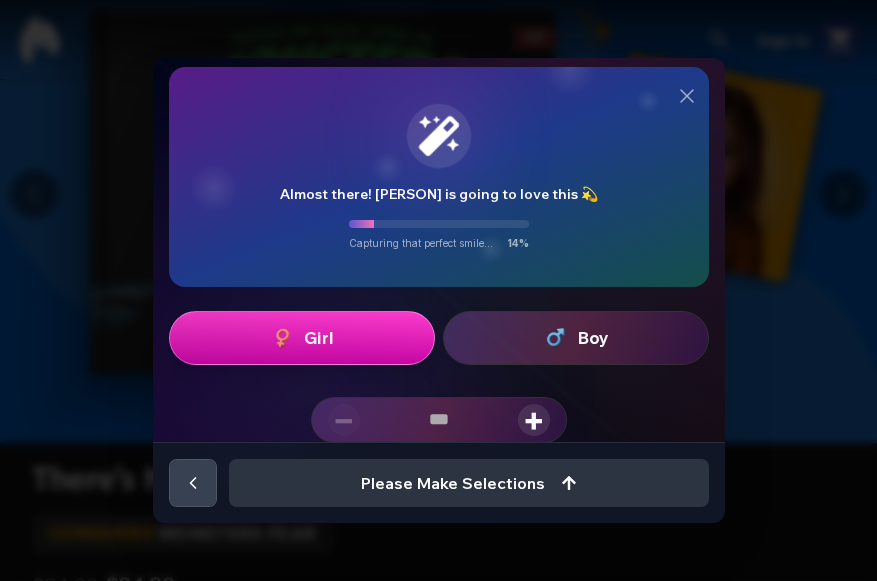 click on "+" at bounding box center (534, 420) 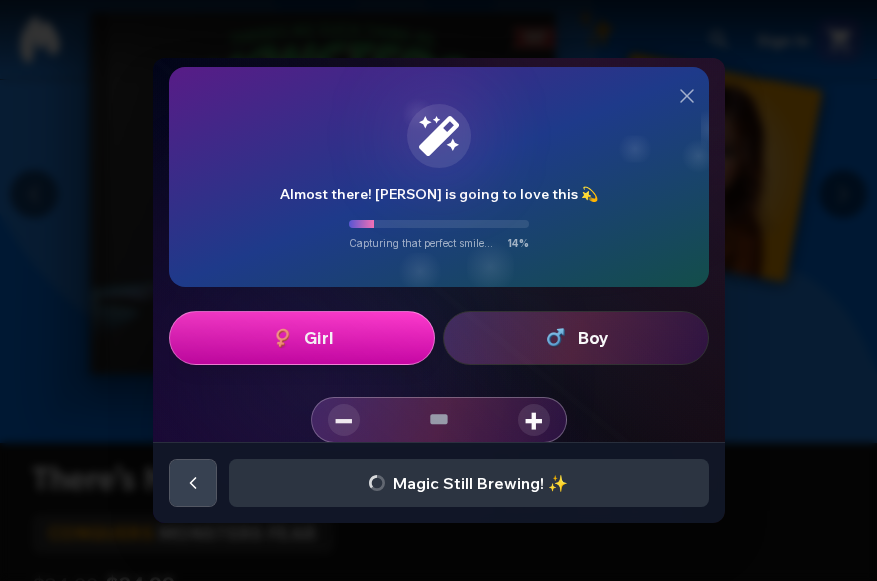 click on "+" at bounding box center [534, 420] 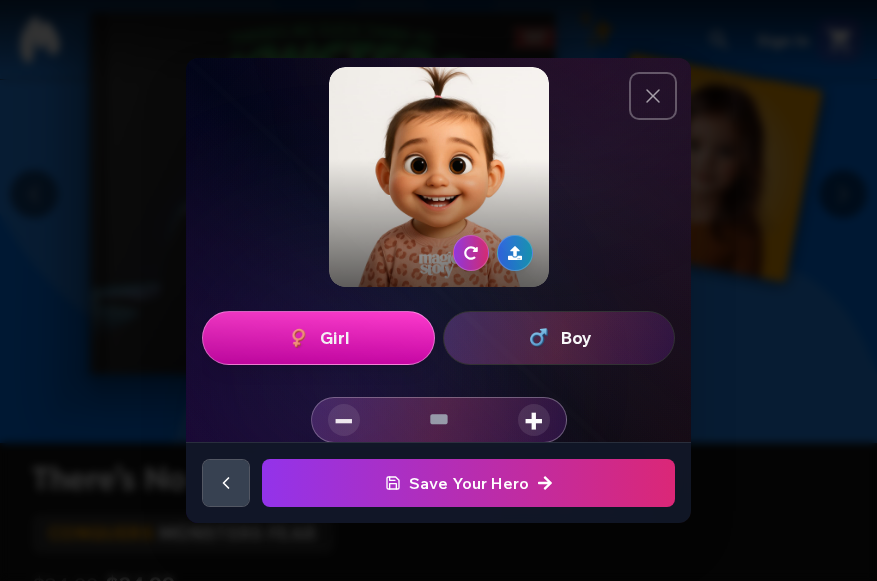 drag, startPoint x: 642, startPoint y: 97, endPoint x: 623, endPoint y: 271, distance: 175.03429 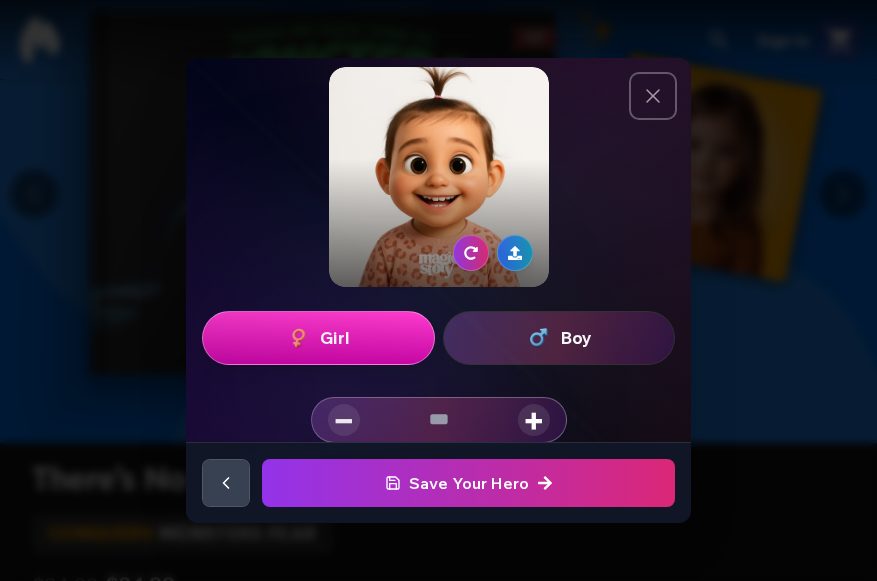 click on "Create Hero Create Hero Perfect! [PERSON] is all set! 🌟 Hit "Save Hero" to proceed. Perfect! [PERSON] is all set! 🌟 Hit "Save Hero" to proceed. New look •  20 /day Start over Perfect! [PERSON] is all set! 🌟 Hit "Save Hero" to proceed. Perfect! [PERSON] is all set! 🌟 Hit "Save Hero" to proceed. Girl Boy − * + Save Your Hero Save Your Hero" at bounding box center [438, 290] 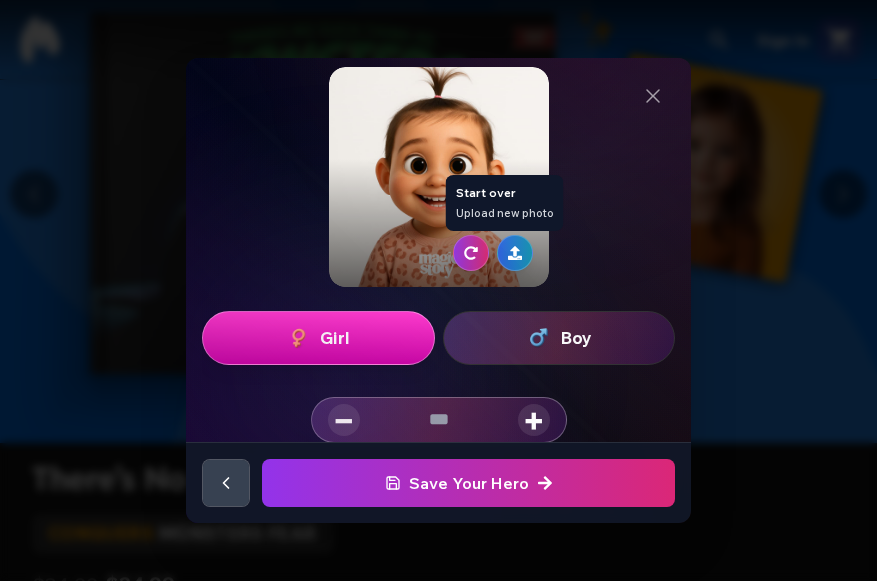 click 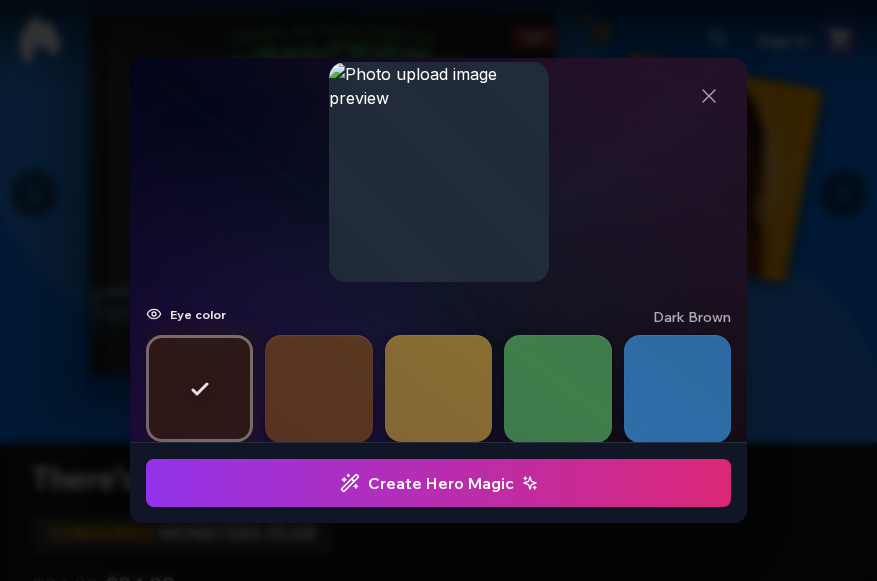 scroll, scrollTop: 246, scrollLeft: 0, axis: vertical 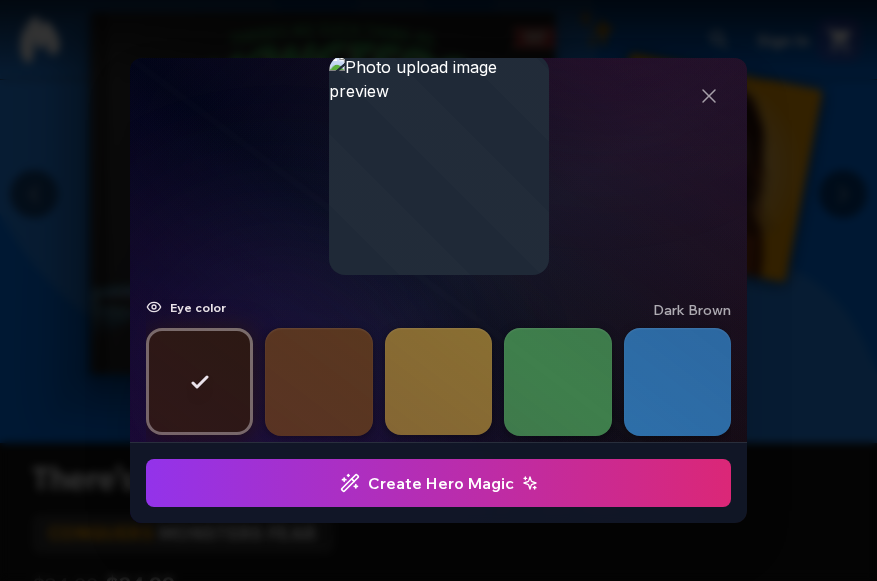 click on "Create Hero Magic" at bounding box center (439, 483) 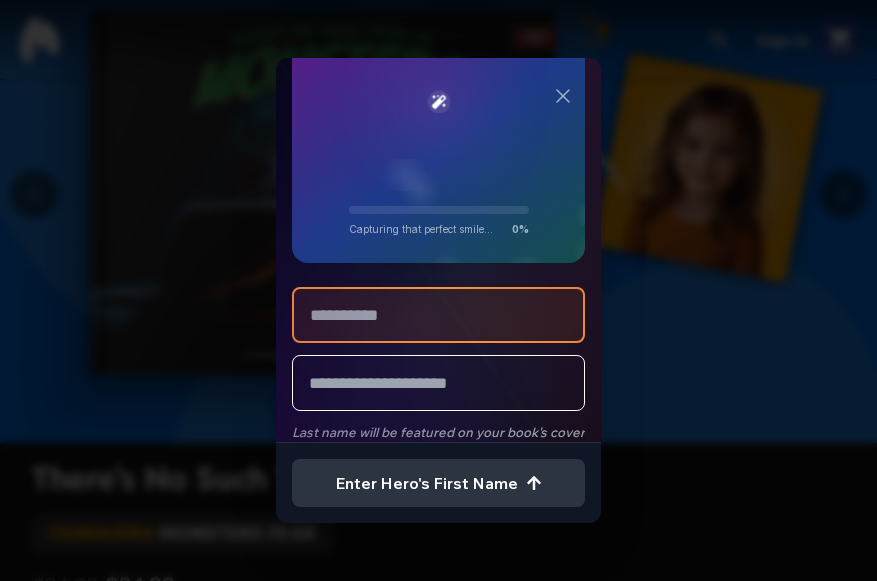 scroll, scrollTop: 222, scrollLeft: 0, axis: vertical 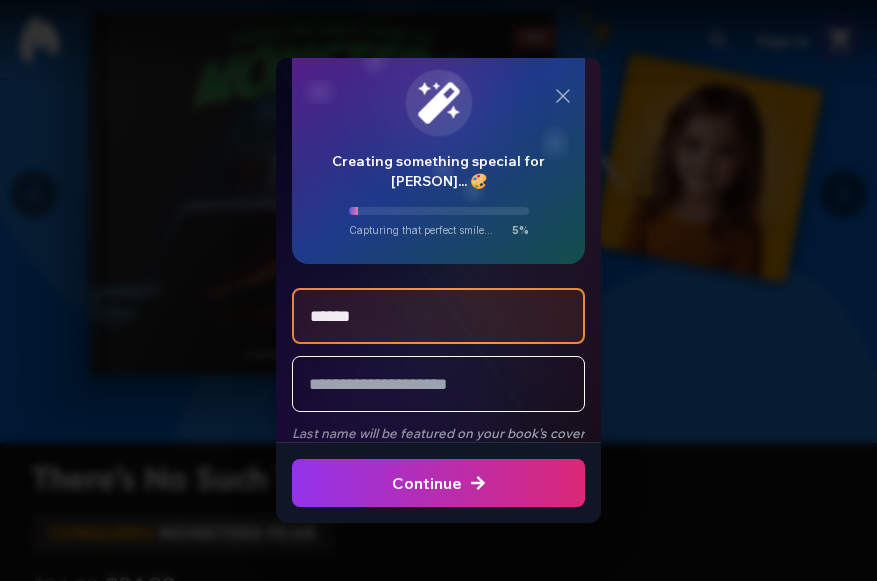type on "******" 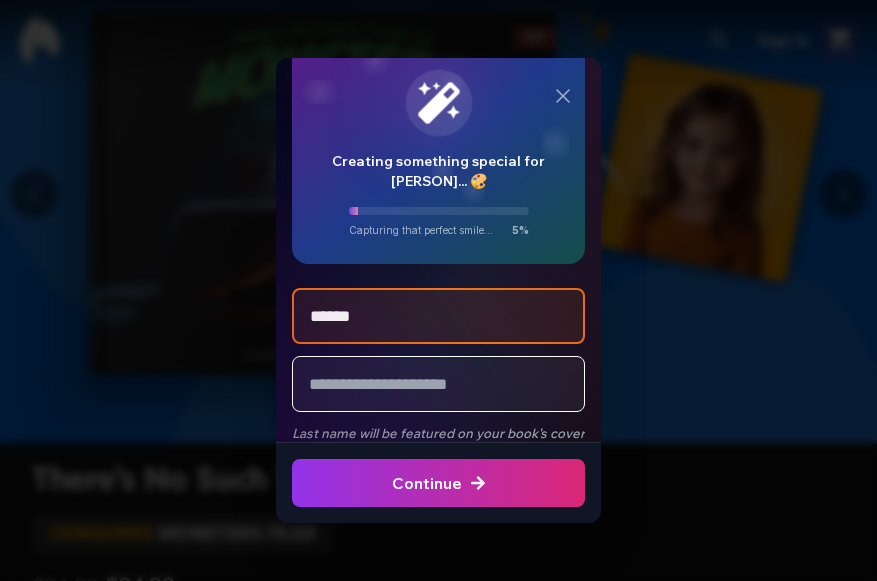click at bounding box center [438, 384] 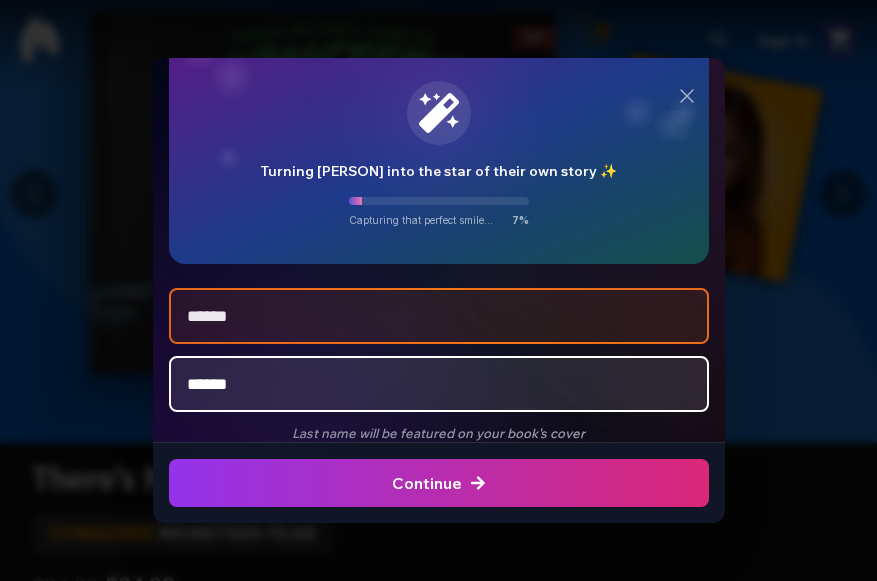 type on "*******" 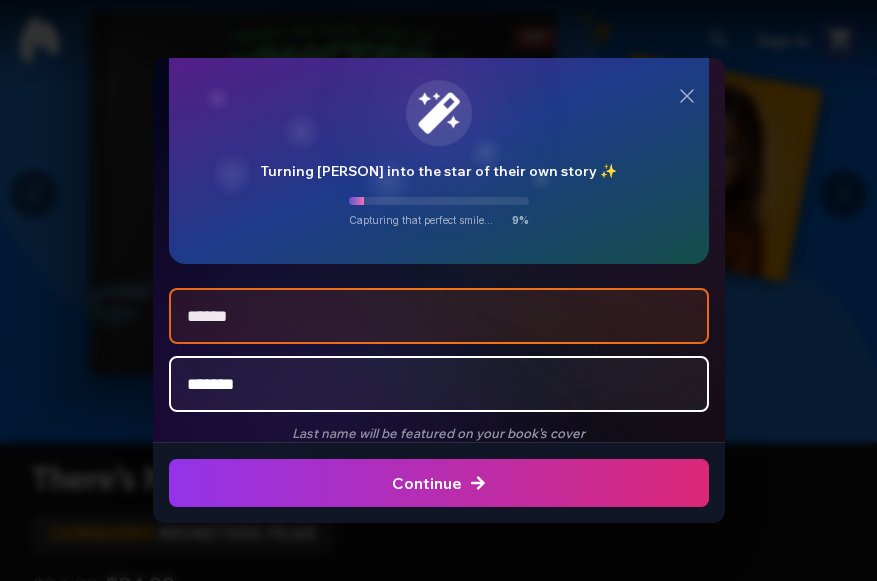 click on "Continue" at bounding box center [439, 483] 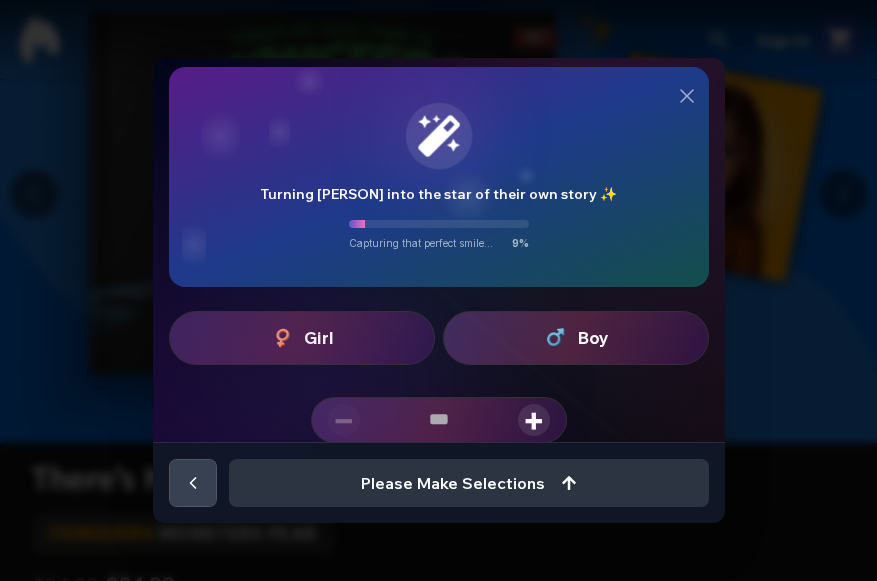 scroll, scrollTop: 199, scrollLeft: 0, axis: vertical 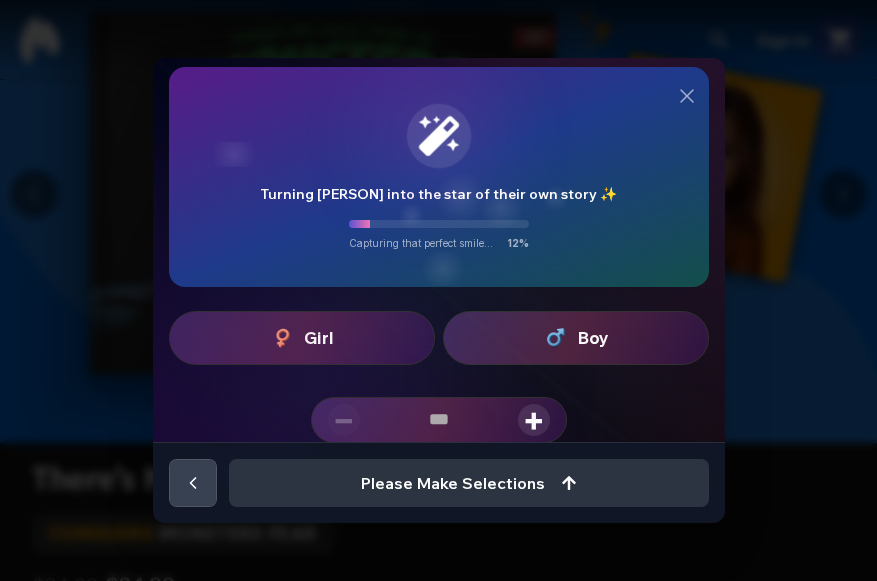 click on "Girl" at bounding box center (302, 338) 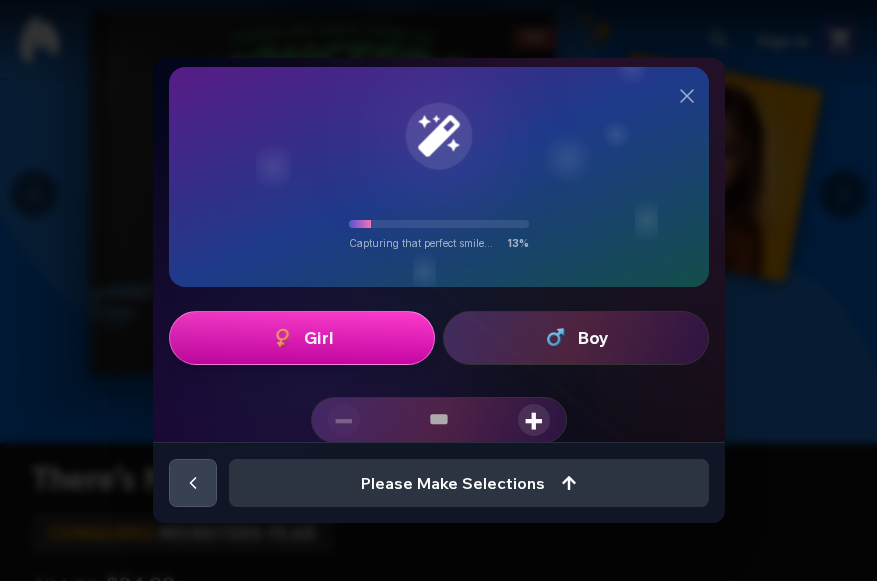 click on "+" at bounding box center (534, 420) 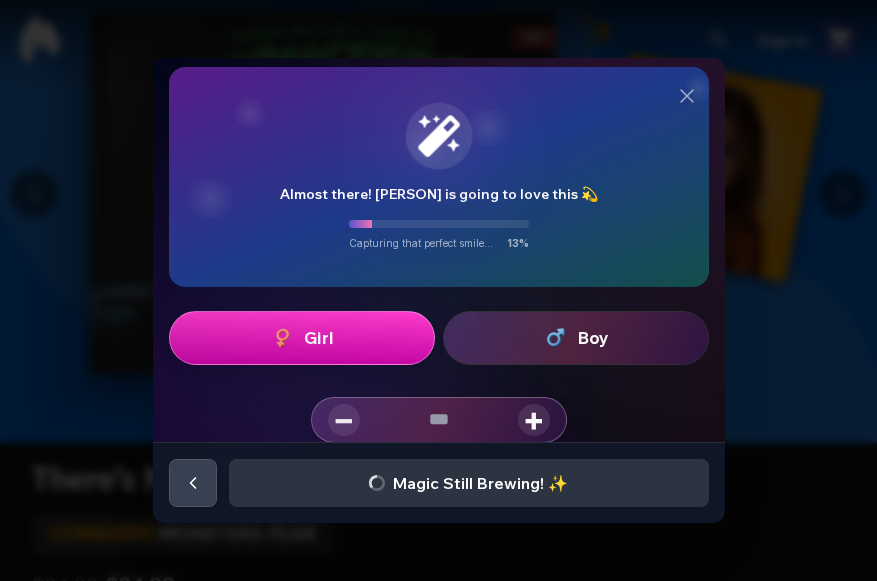 click on "+" at bounding box center (534, 420) 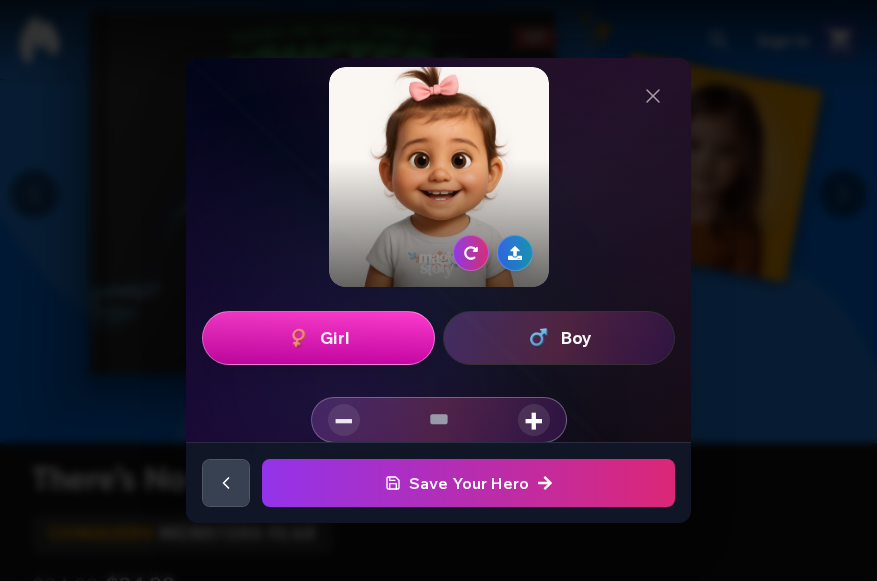 click on "Save Your Hero" at bounding box center (469, 483) 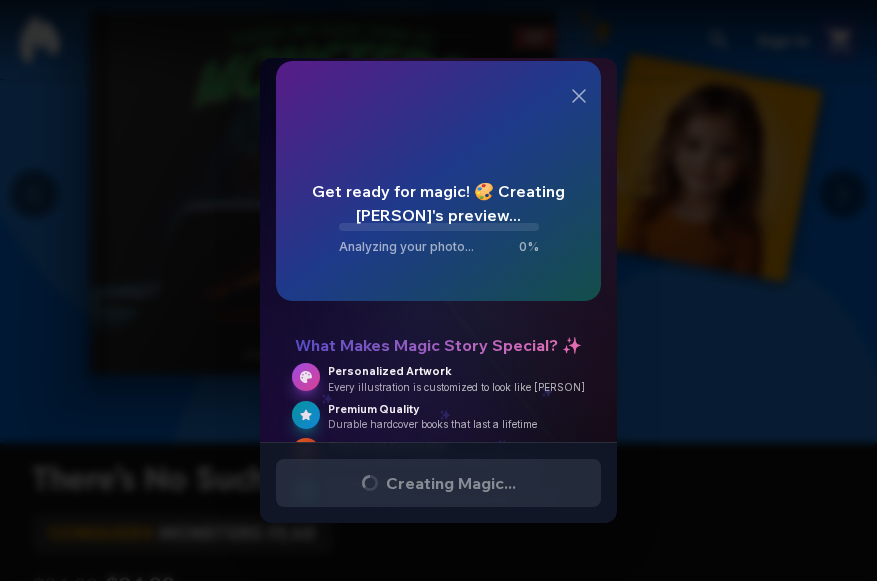 scroll, scrollTop: 117, scrollLeft: 0, axis: vertical 